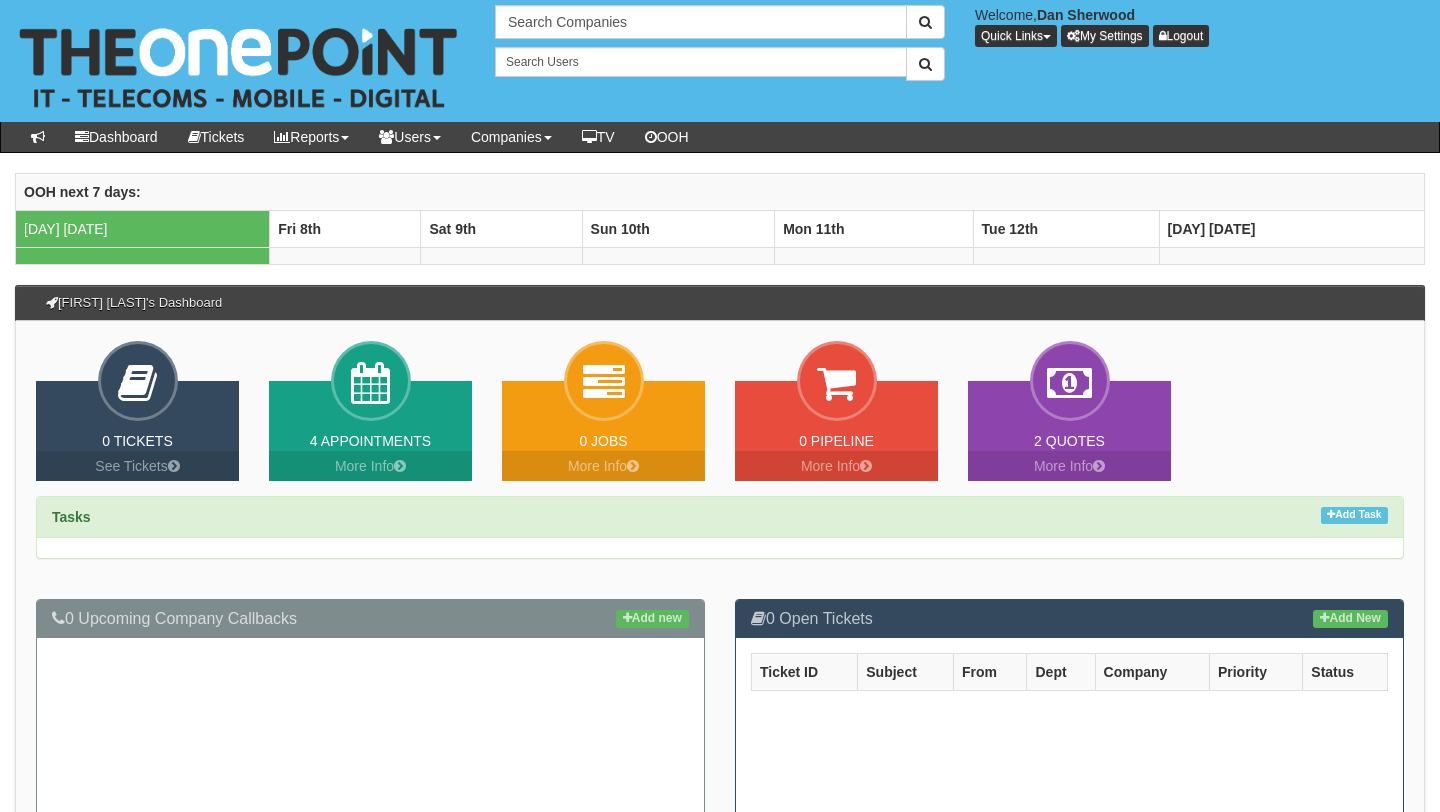 scroll, scrollTop: 0, scrollLeft: 0, axis: both 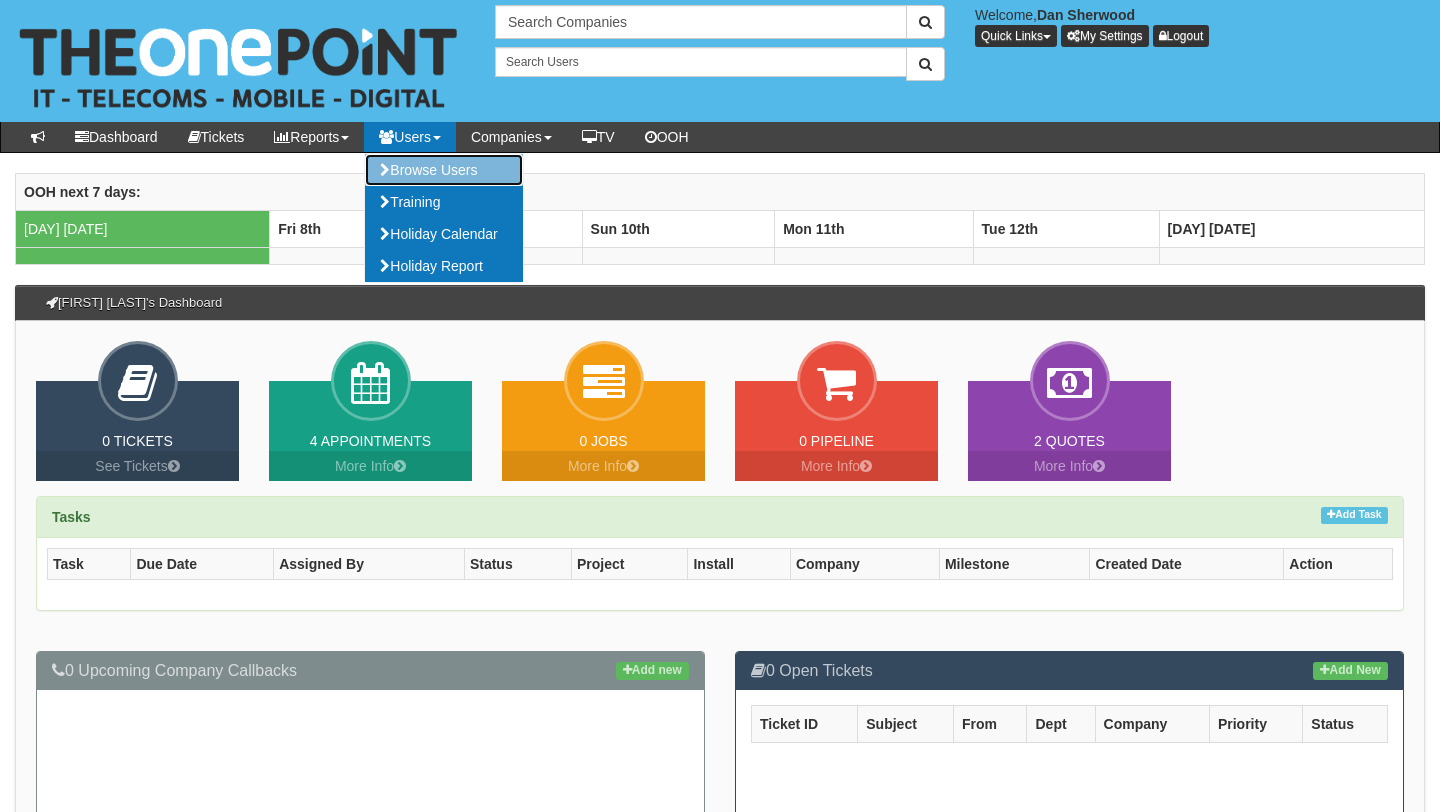 click on "Browse Users" at bounding box center (444, 170) 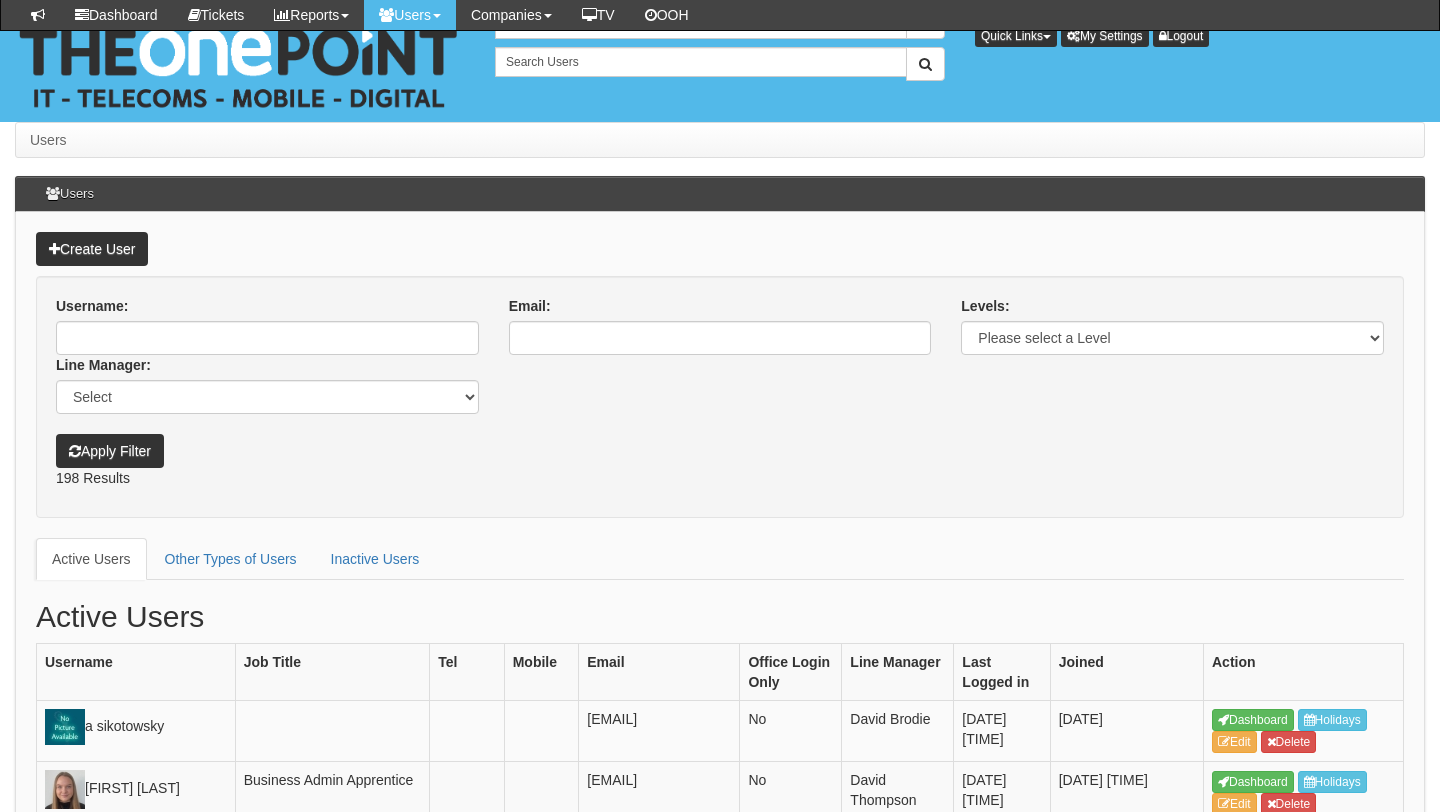 scroll, scrollTop: 4157, scrollLeft: 0, axis: vertical 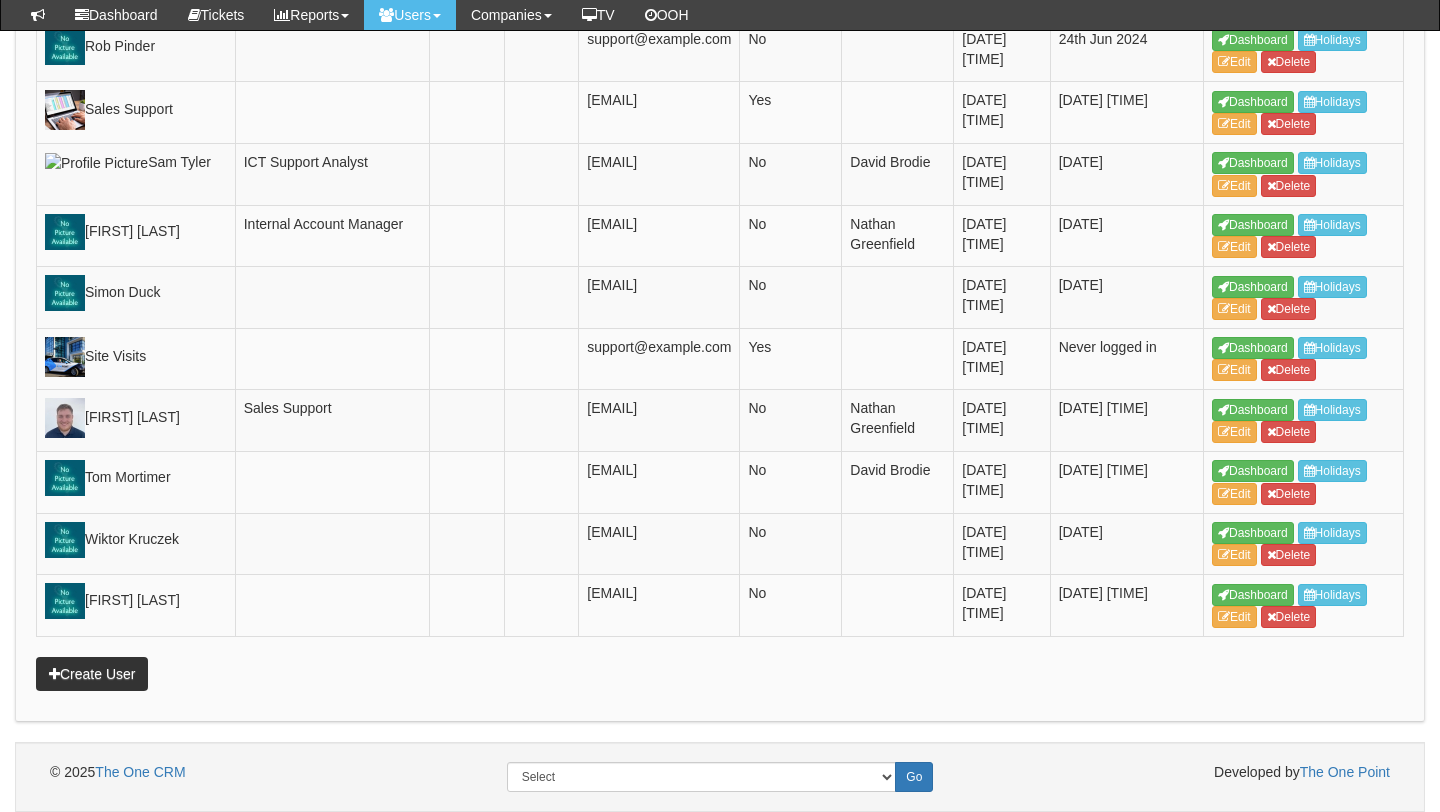click on "Edit" at bounding box center (1234, 1) 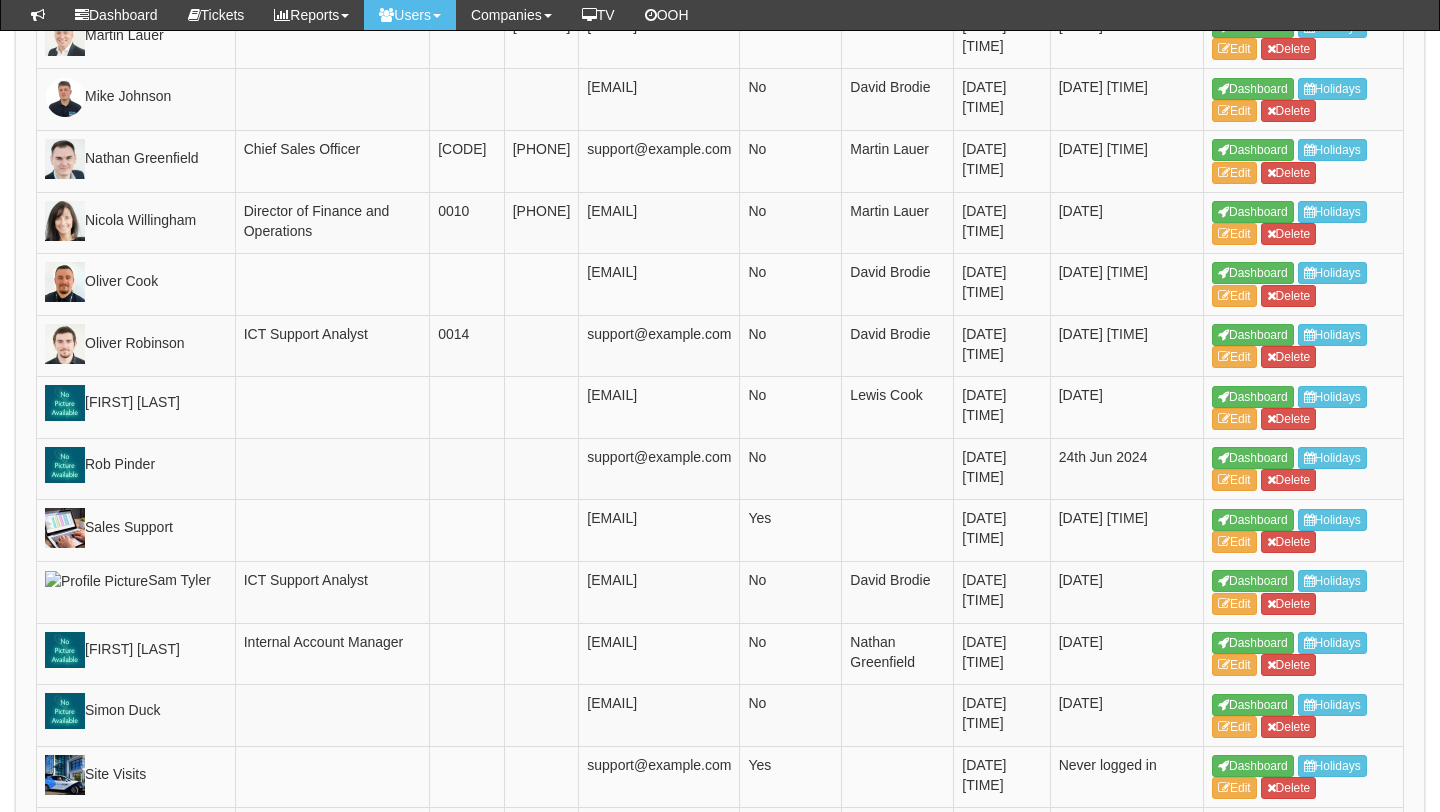 click on "Edit" at bounding box center [1234, -197] 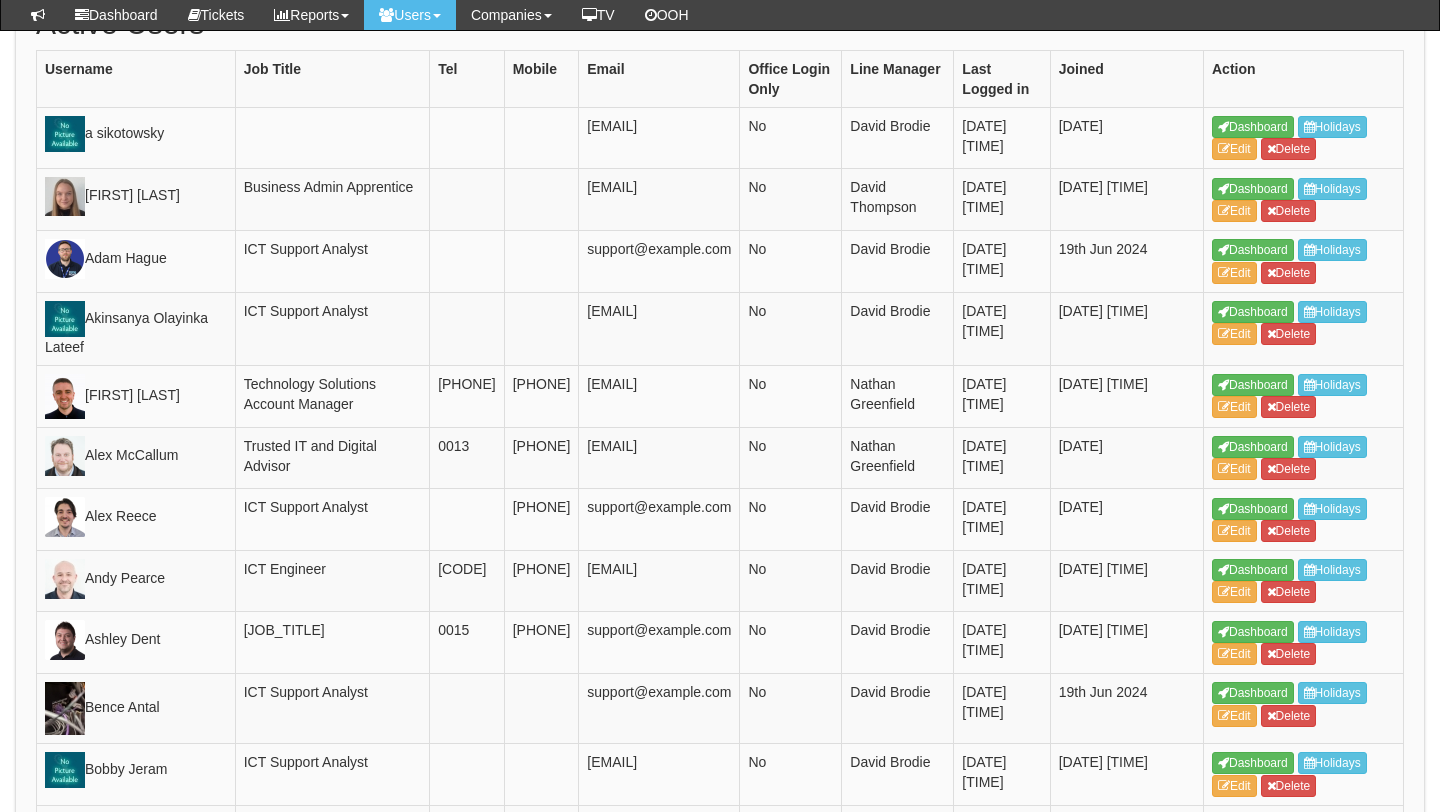 scroll, scrollTop: 599, scrollLeft: 0, axis: vertical 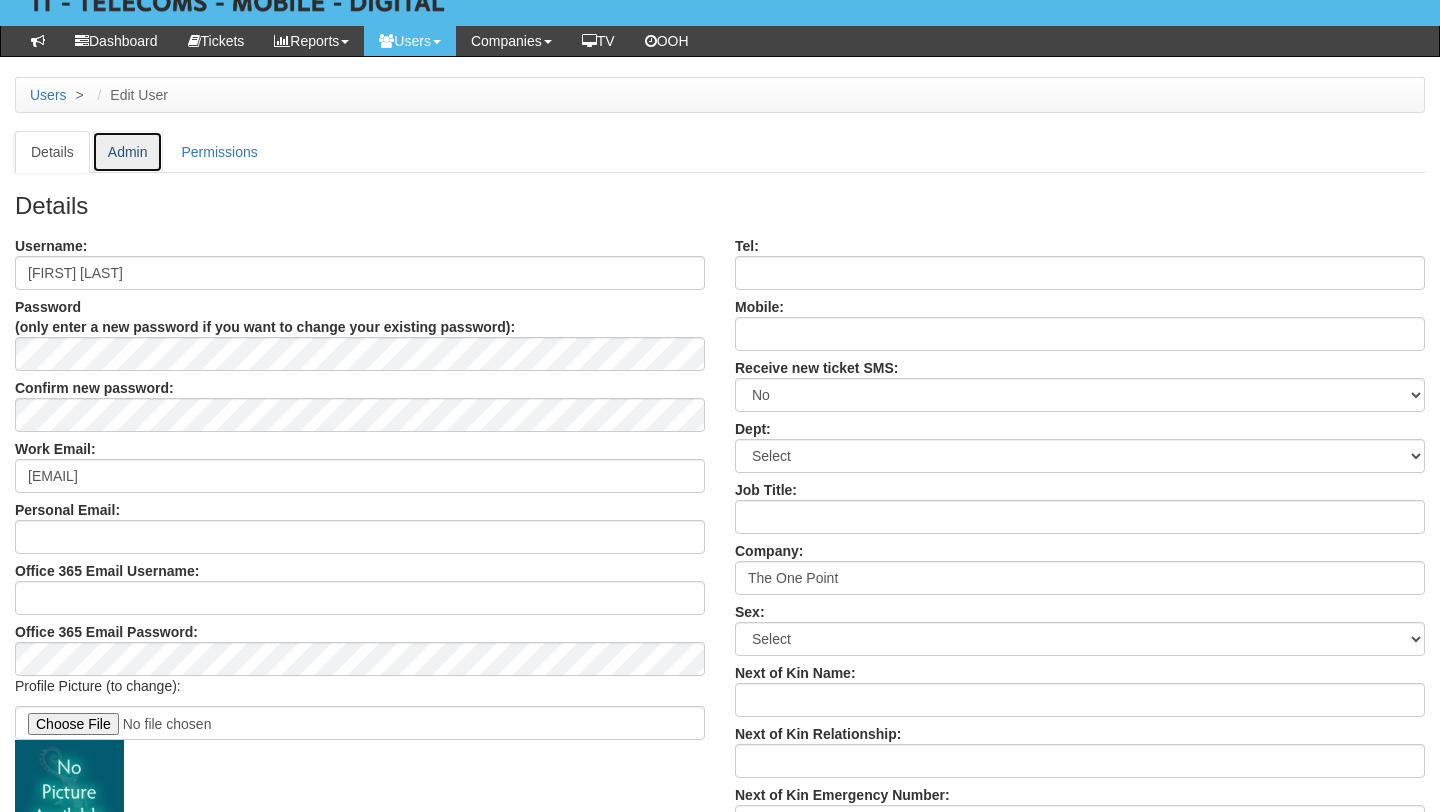click on "Admin" at bounding box center [128, 152] 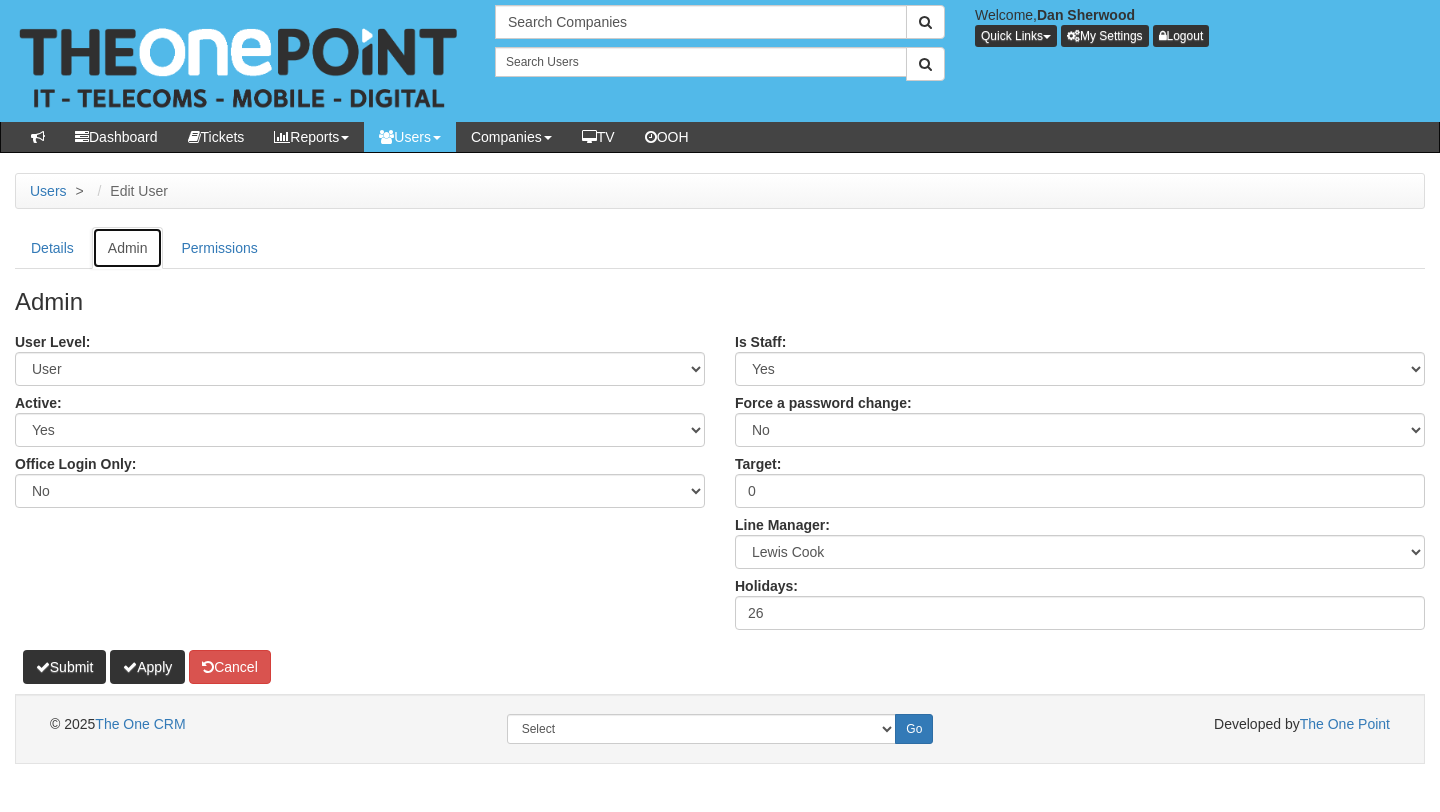 scroll, scrollTop: 0, scrollLeft: 0, axis: both 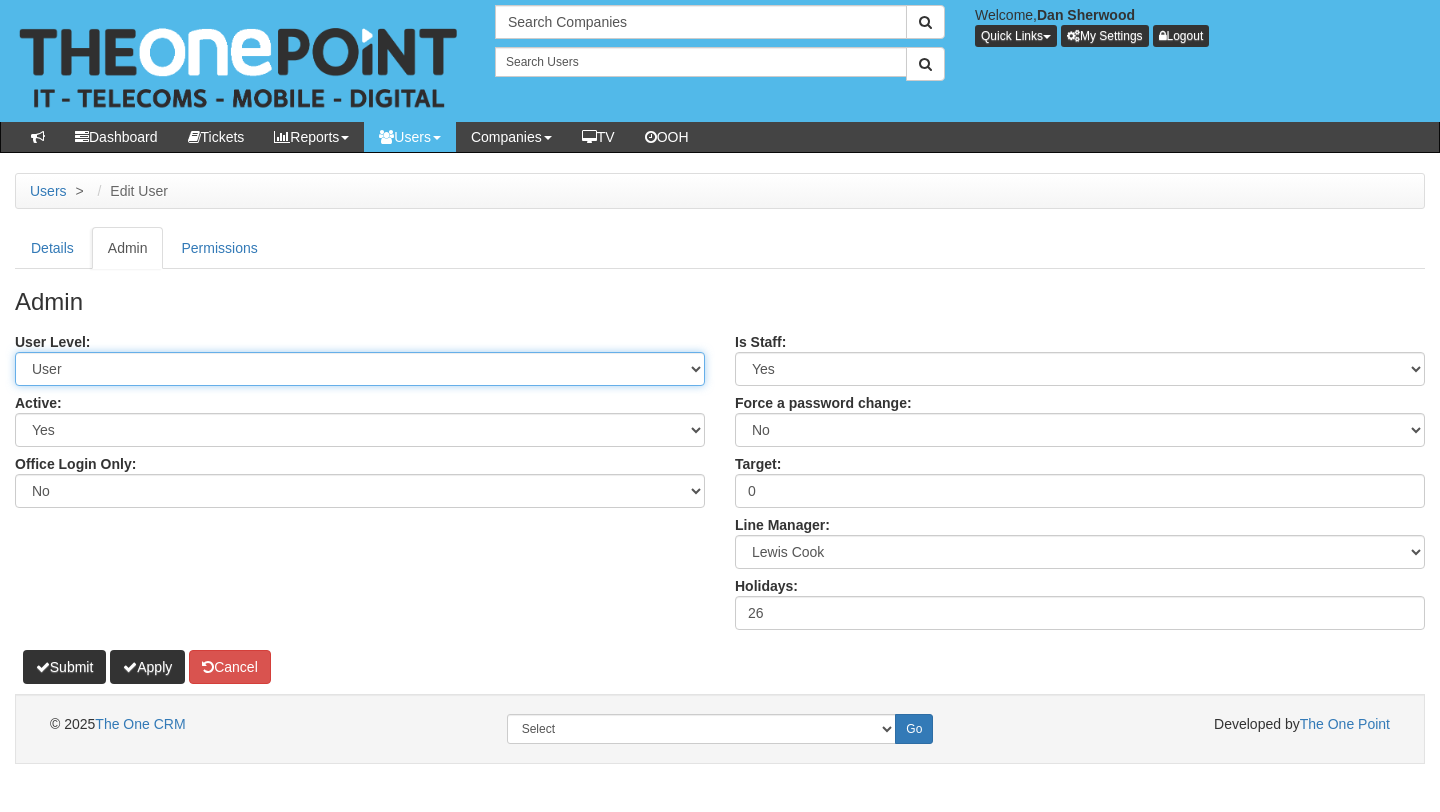 click on "Select
Admin Customer User" at bounding box center (360, 369) 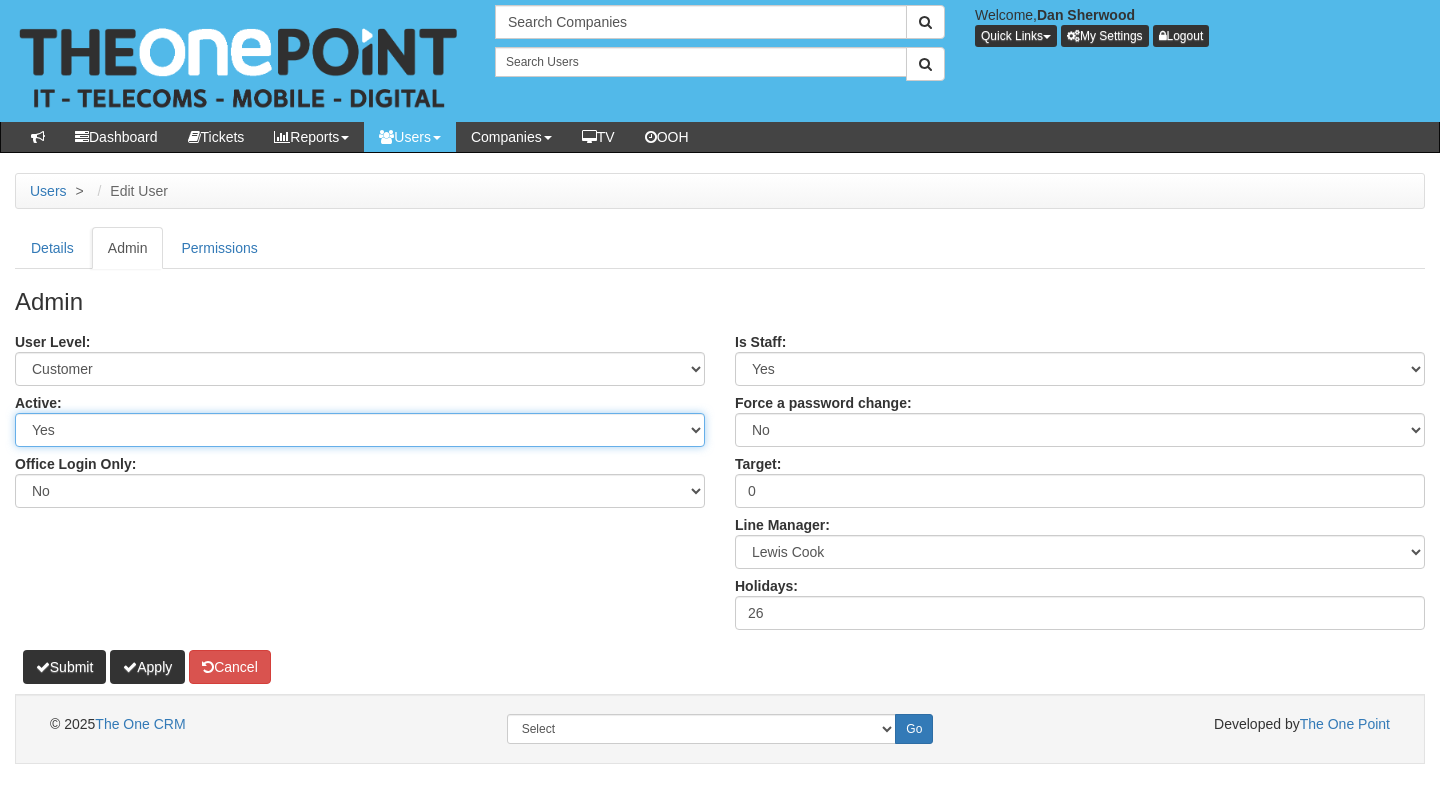 click on "Select
Yes
No" at bounding box center (360, 430) 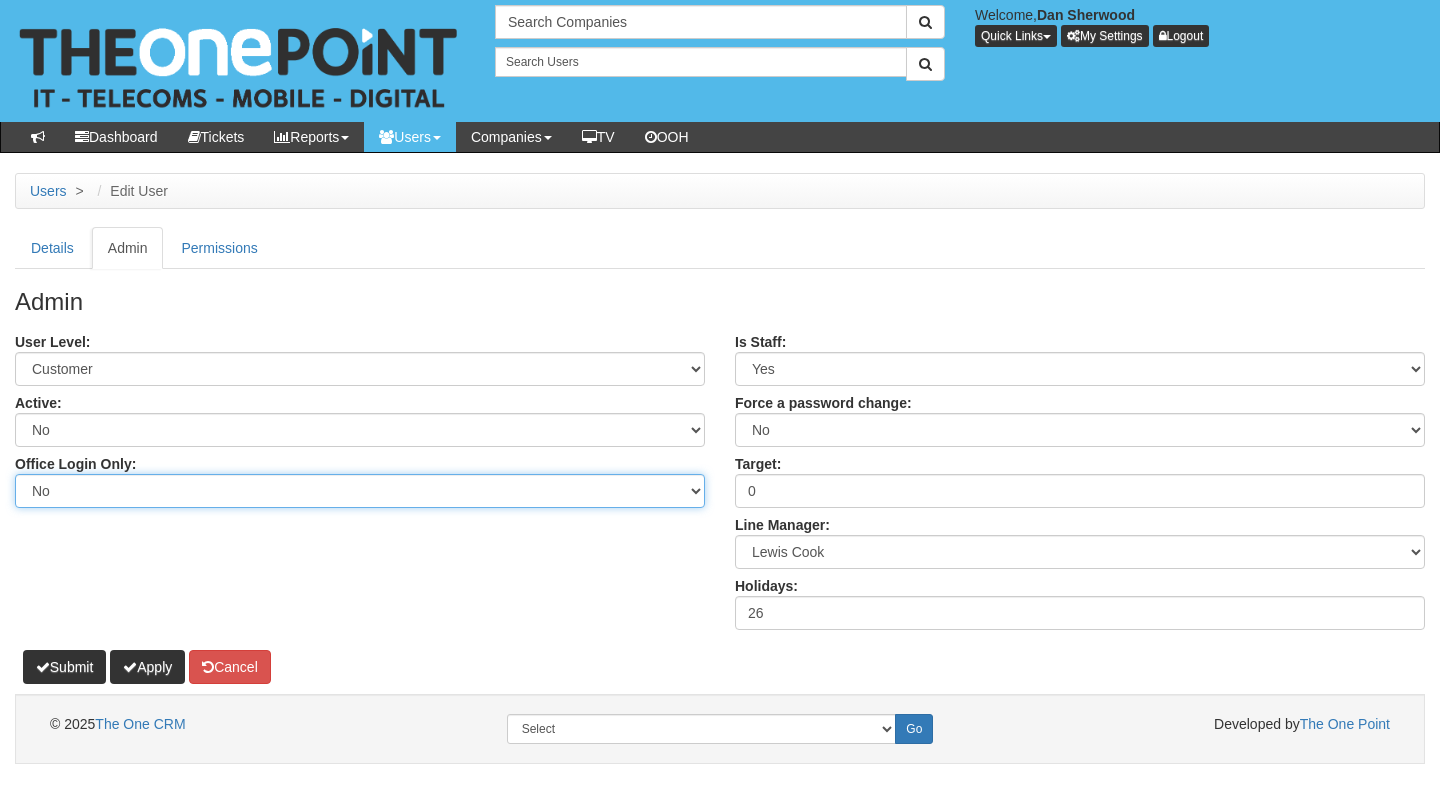 click on "Select
Yes
No" at bounding box center [360, 491] 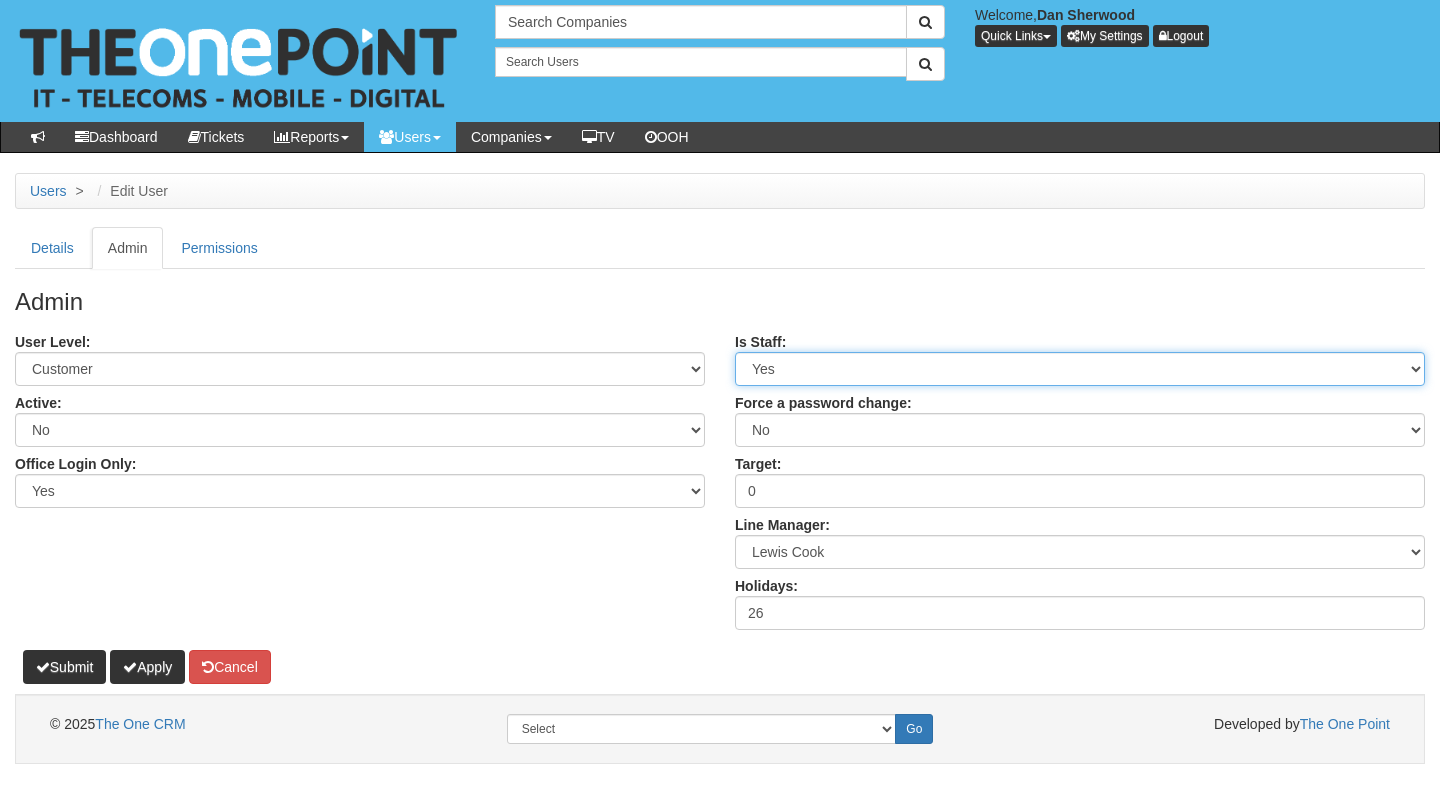 click on "Select
Yes
No" at bounding box center [1080, 369] 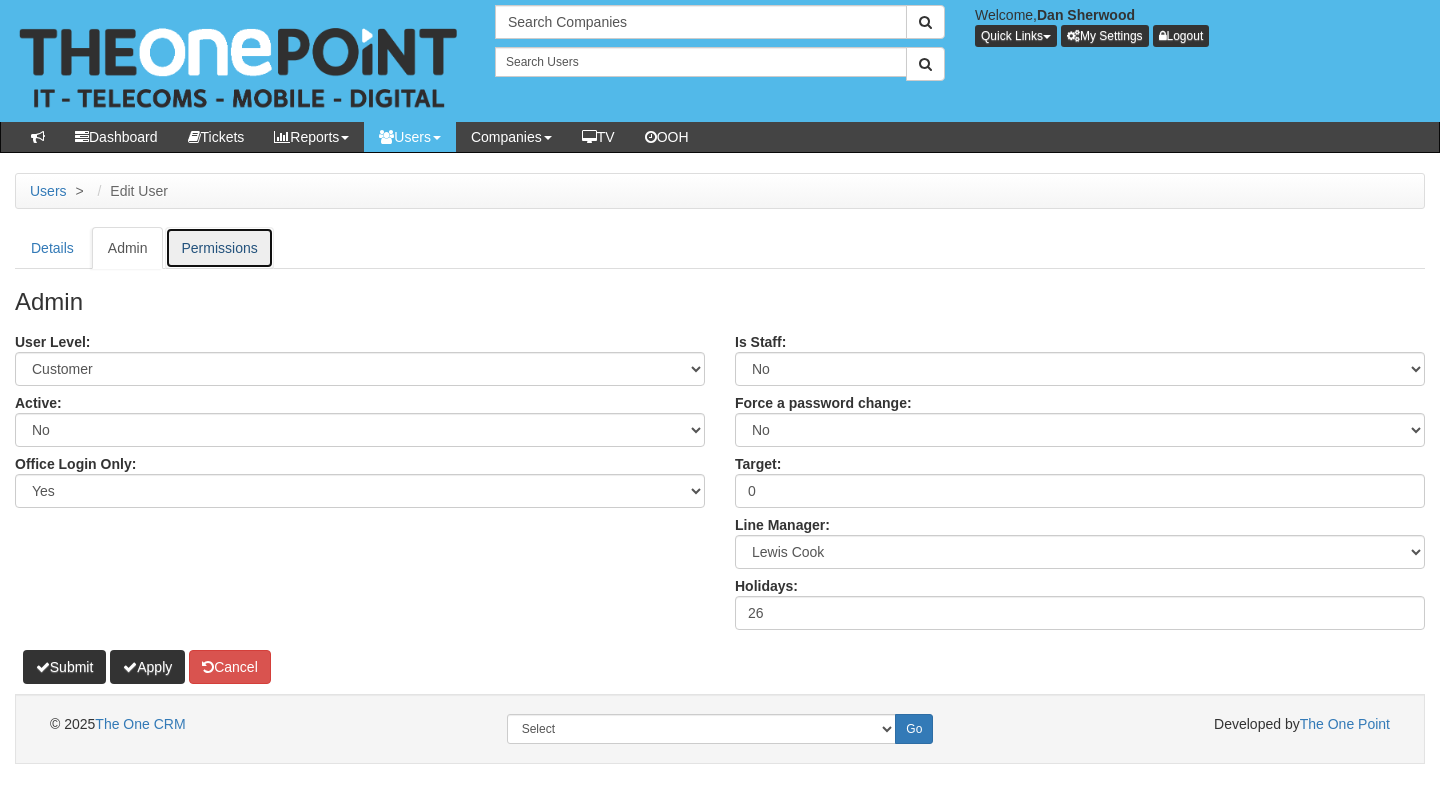 click on "Permissions" at bounding box center (219, 248) 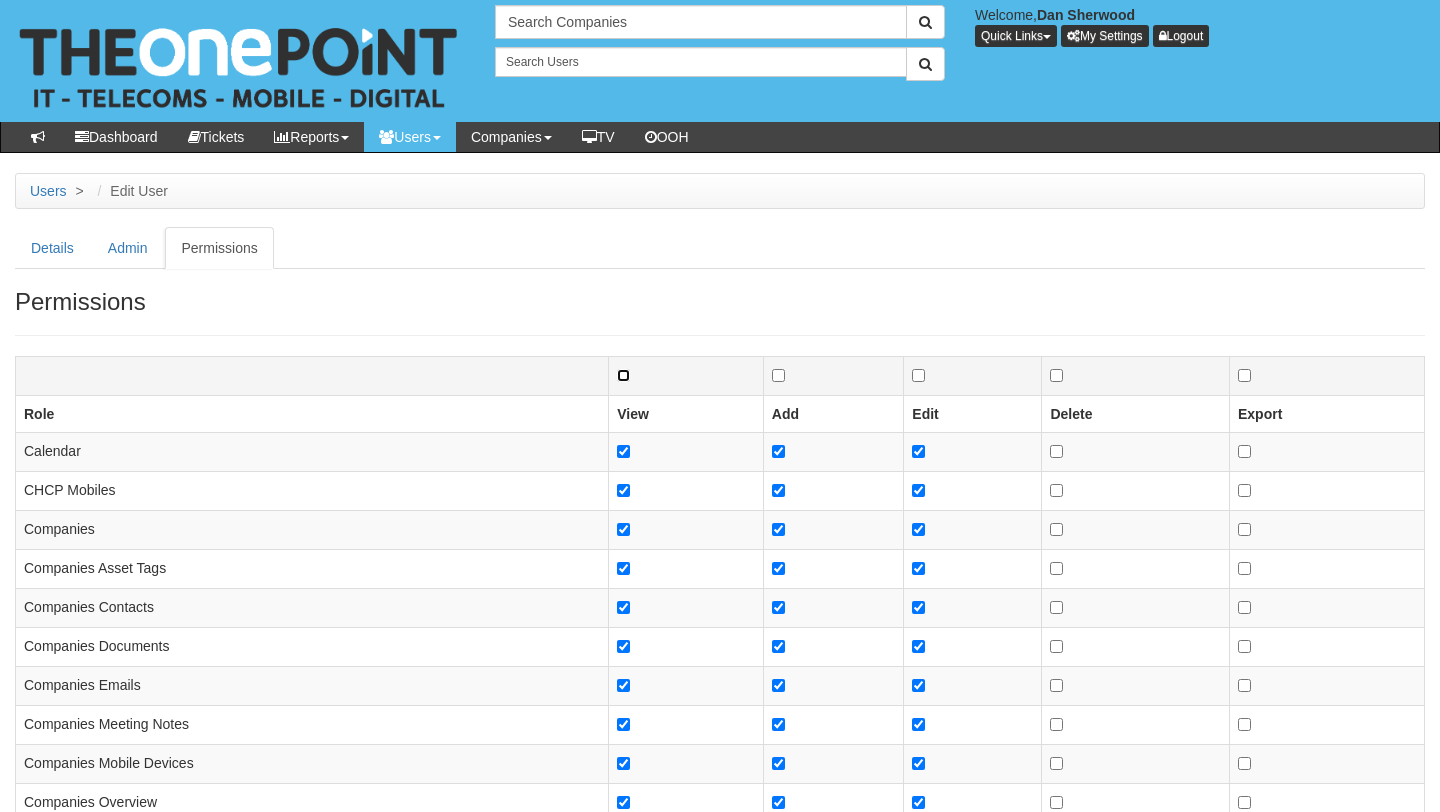 click at bounding box center [623, 375] 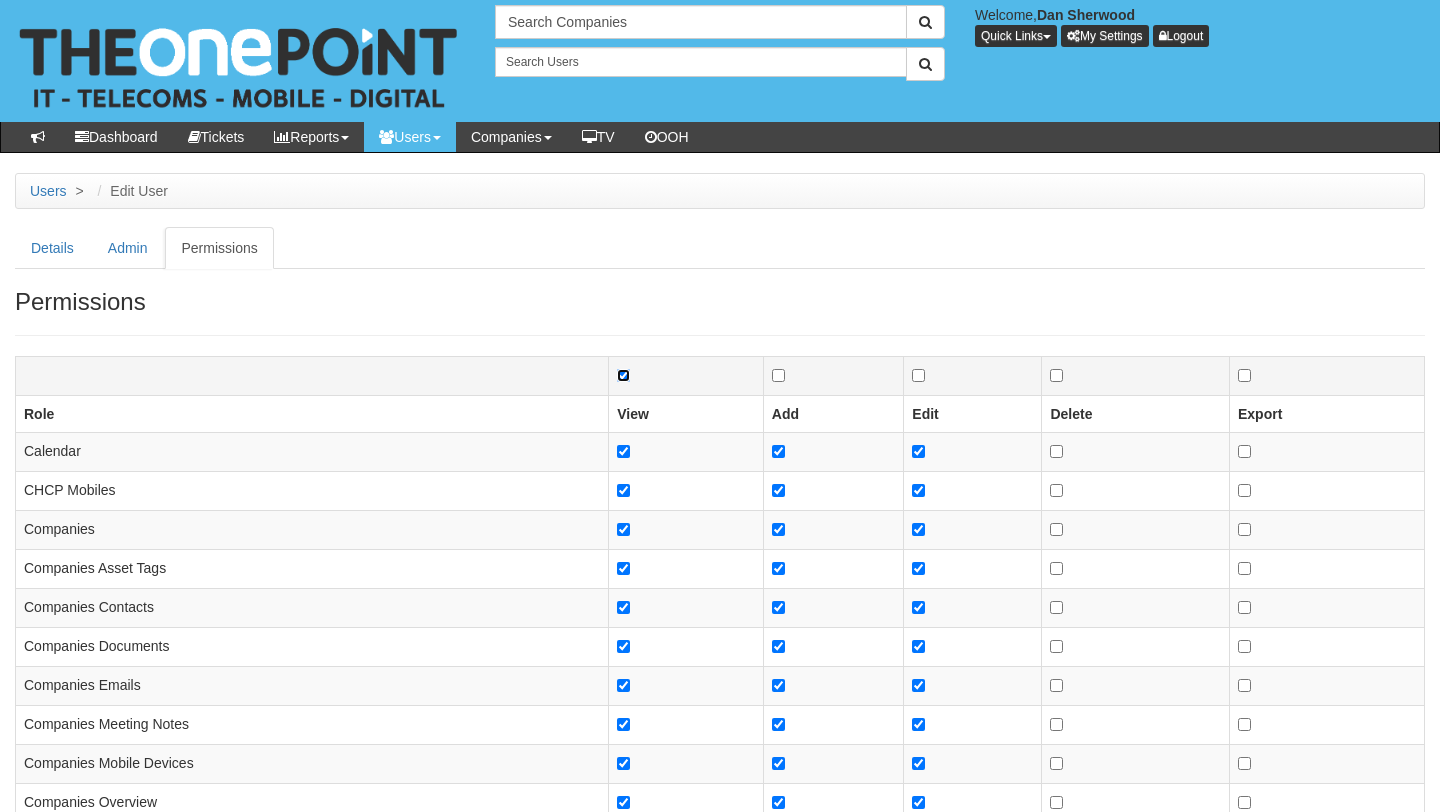 click at bounding box center [623, 375] 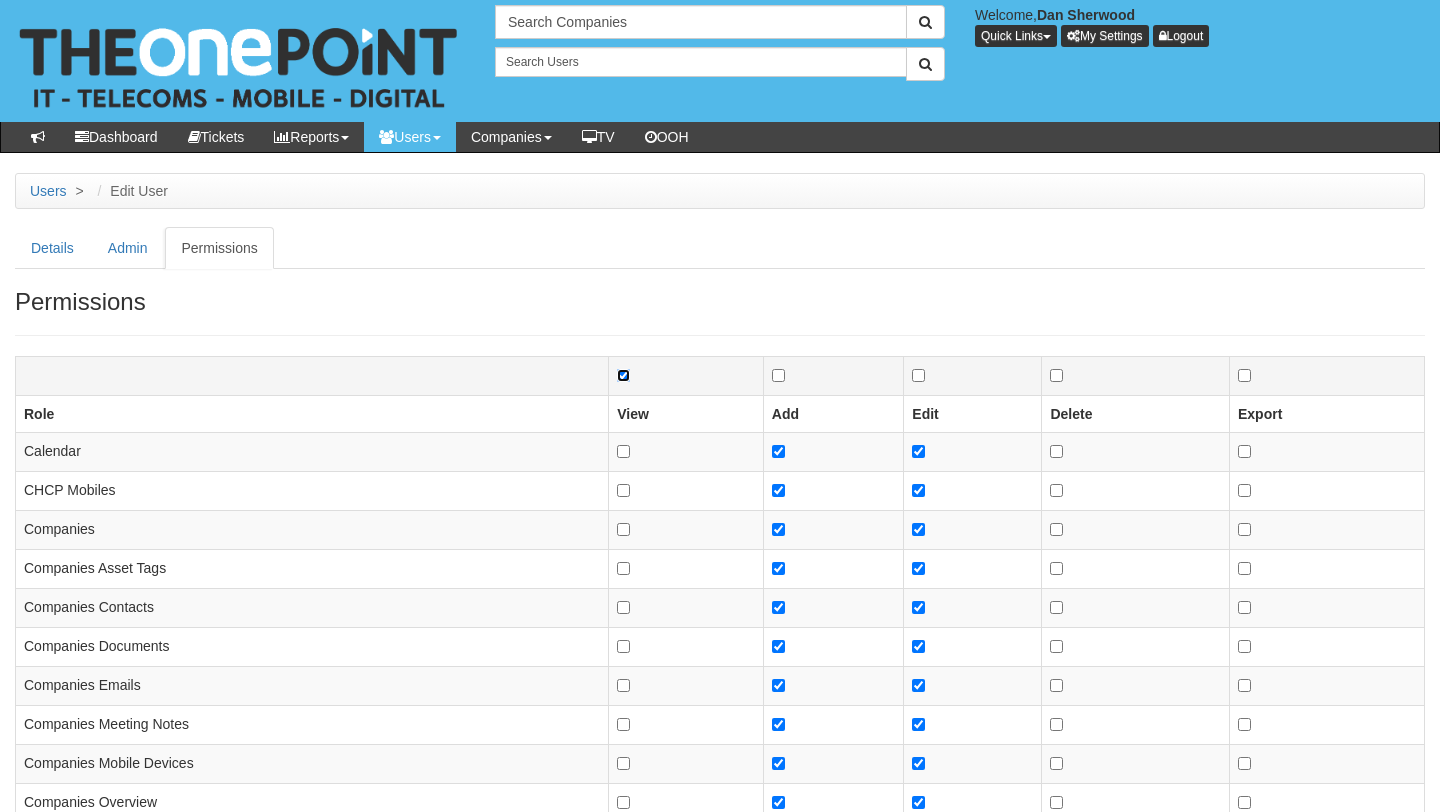checkbox on "false" 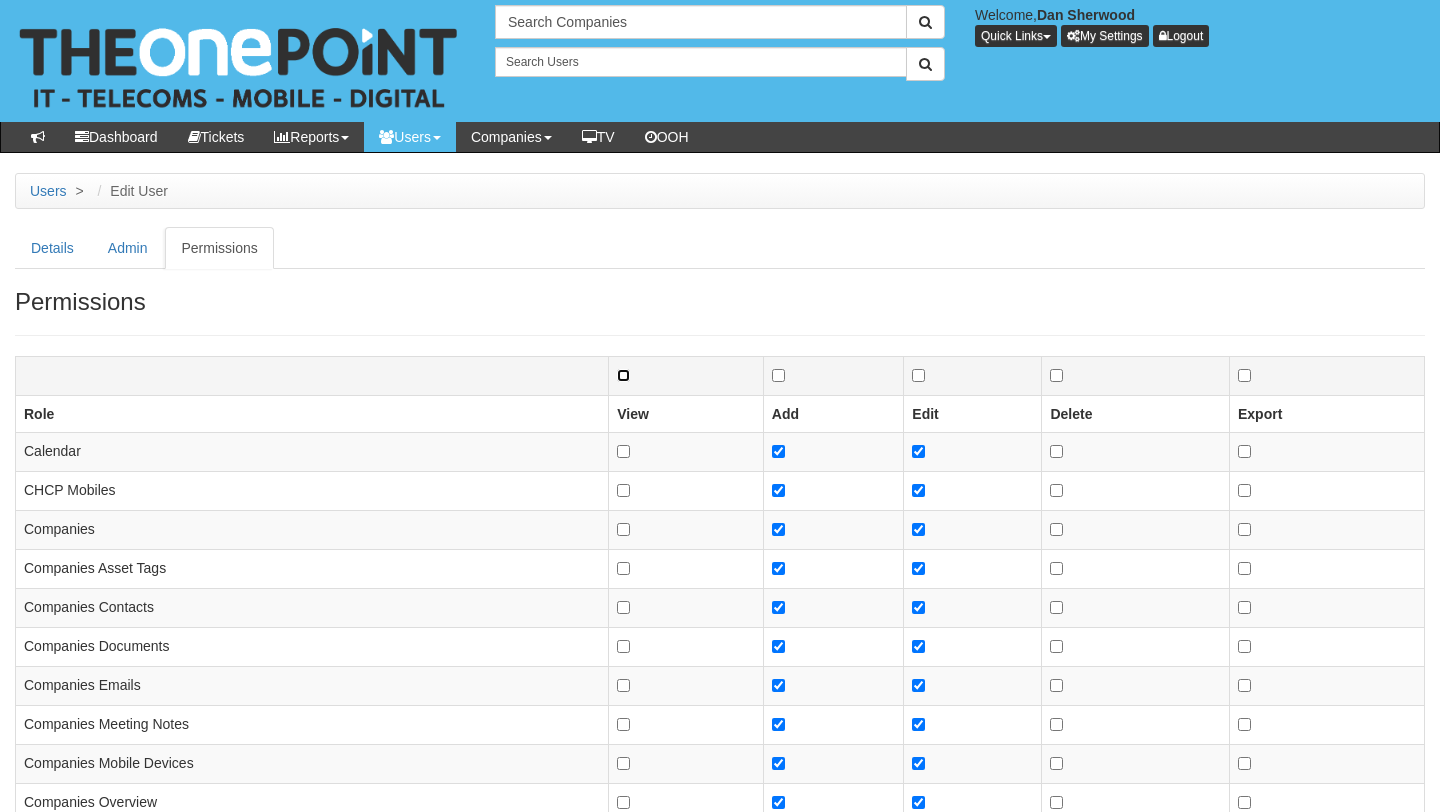 checkbox on "false" 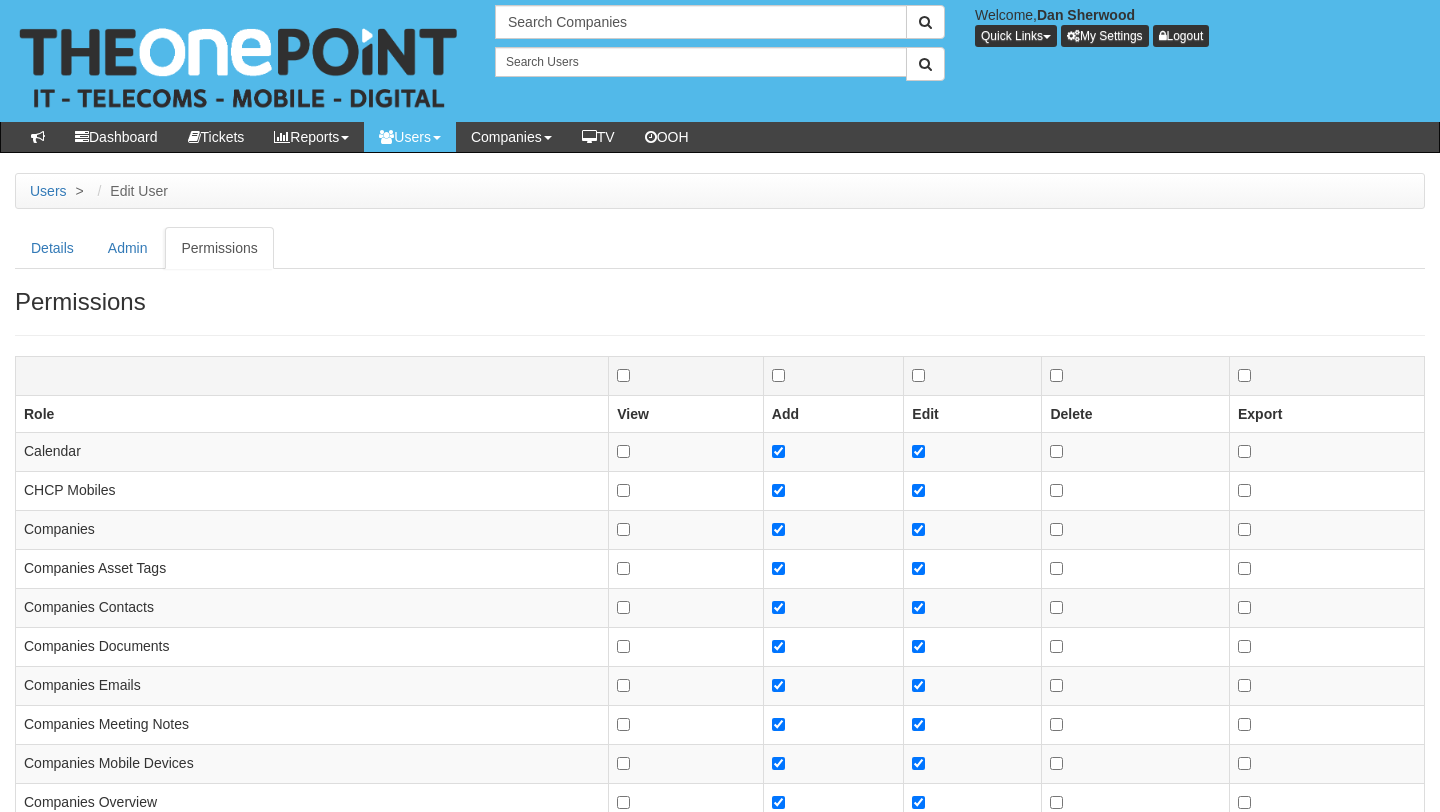 click at bounding box center (833, 375) 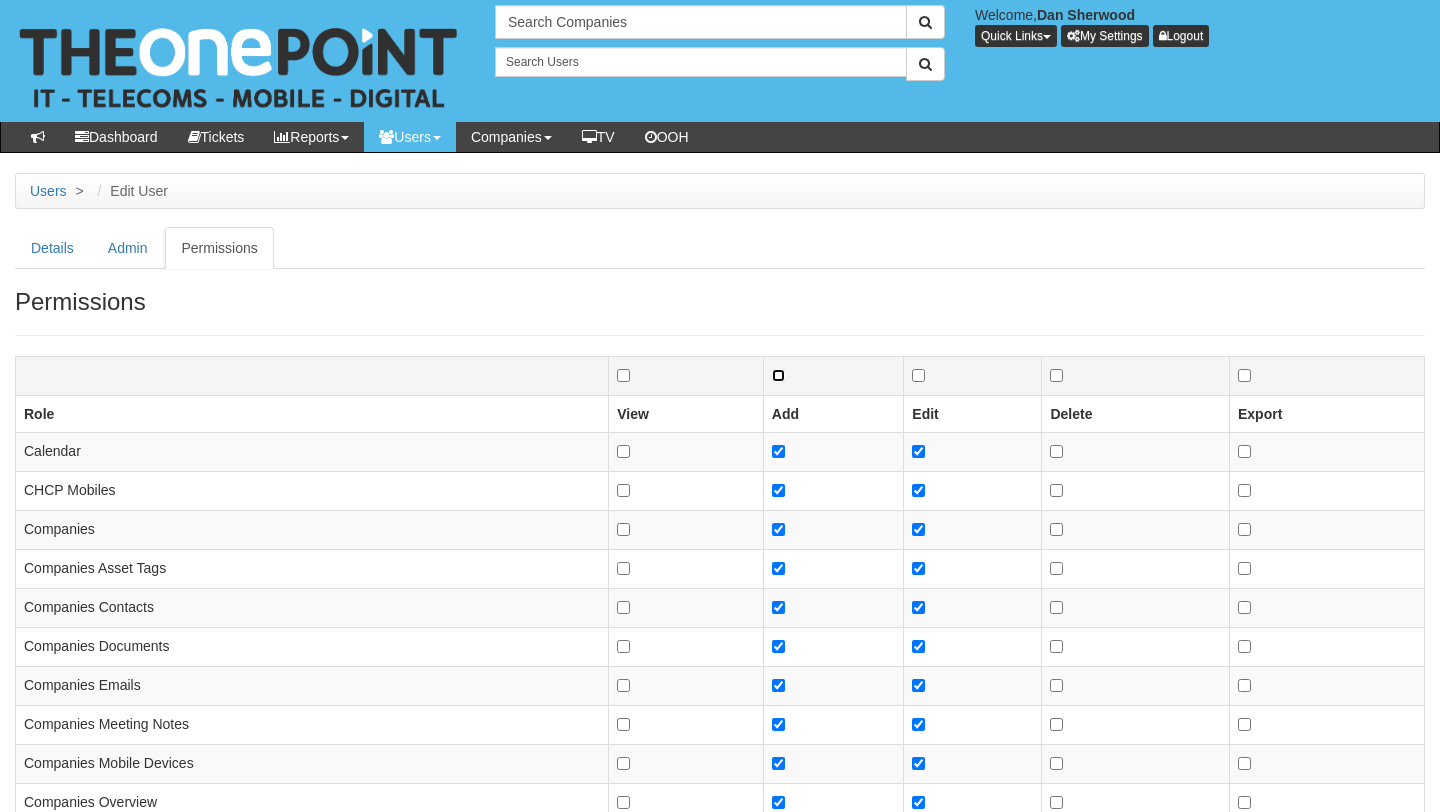 click at bounding box center (778, 375) 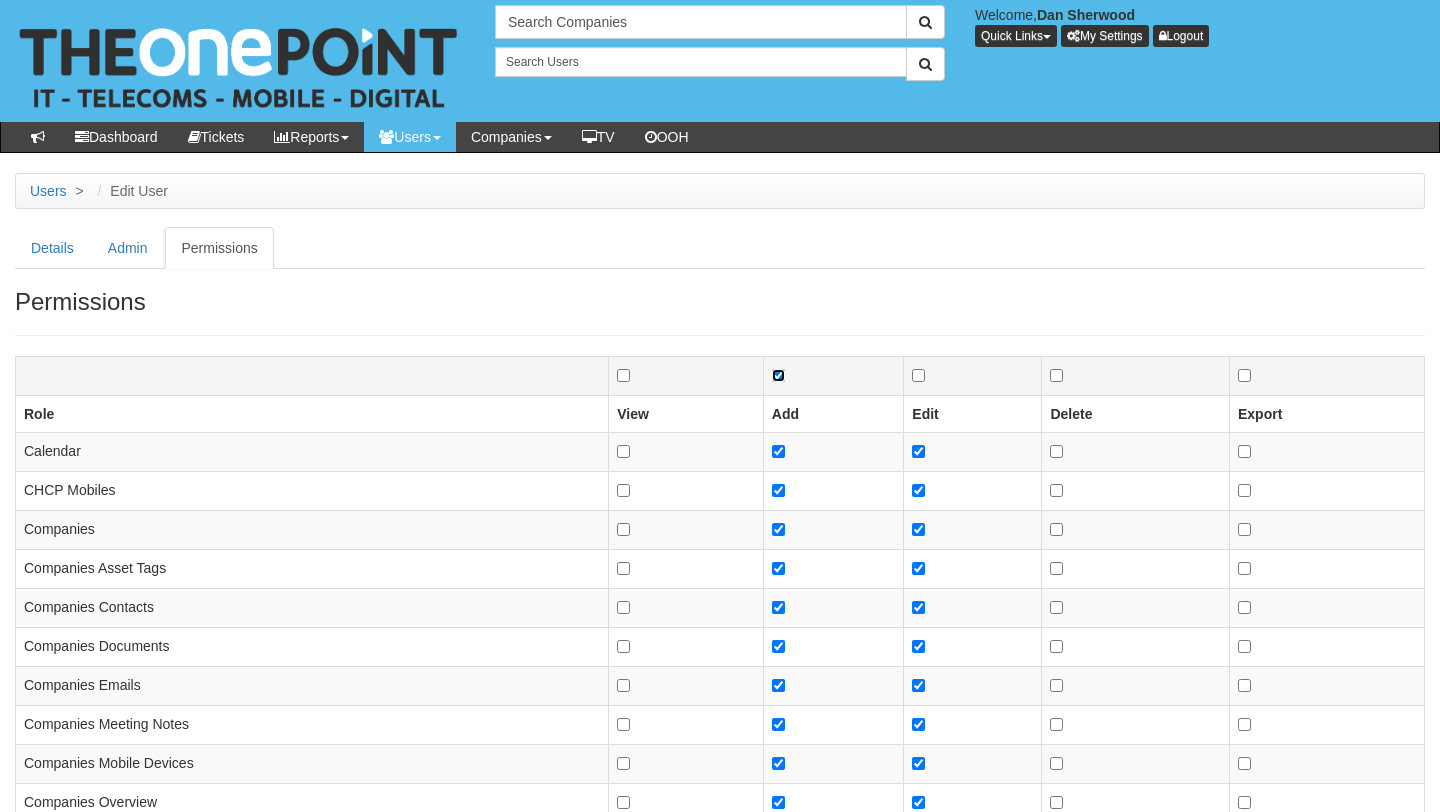click at bounding box center [778, 375] 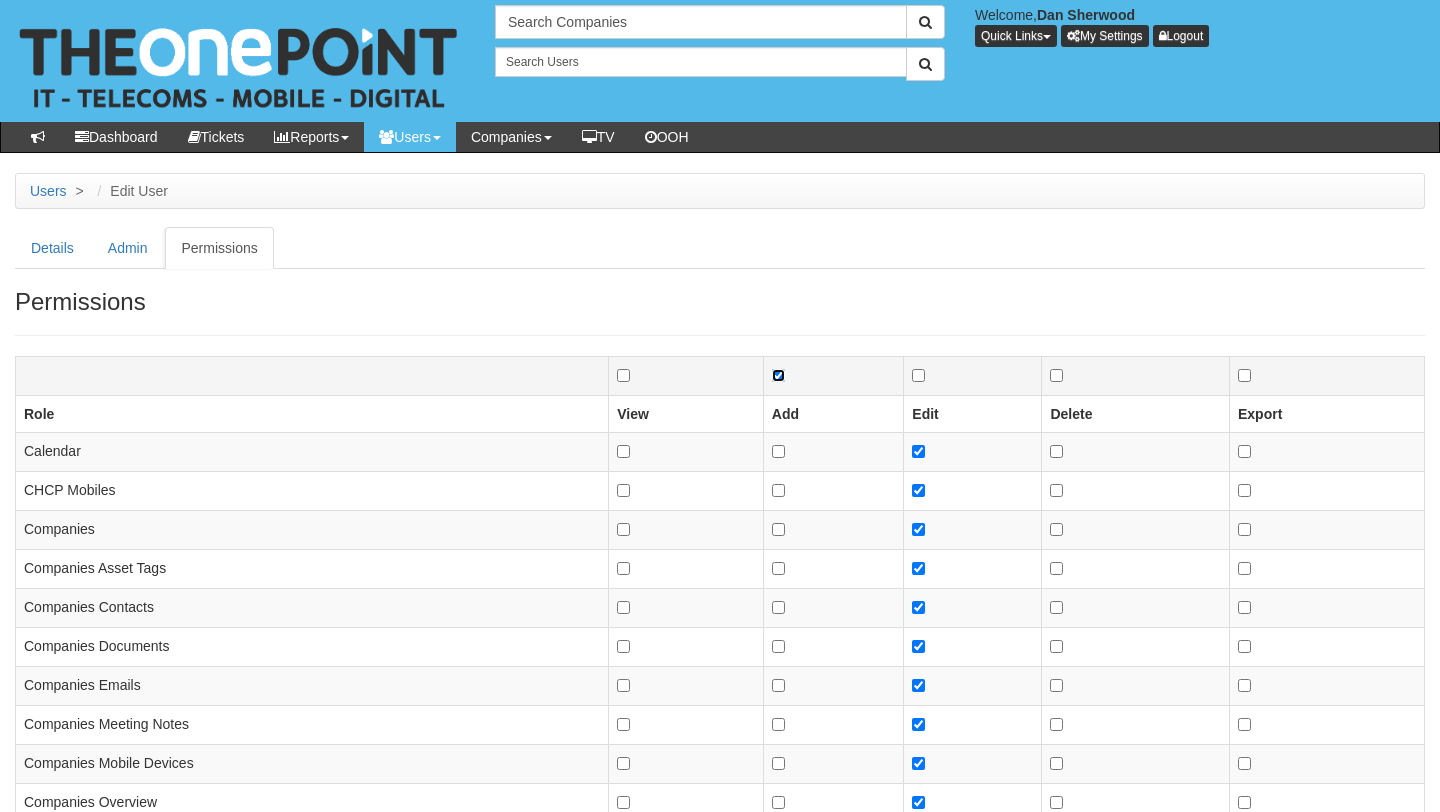 checkbox on "false" 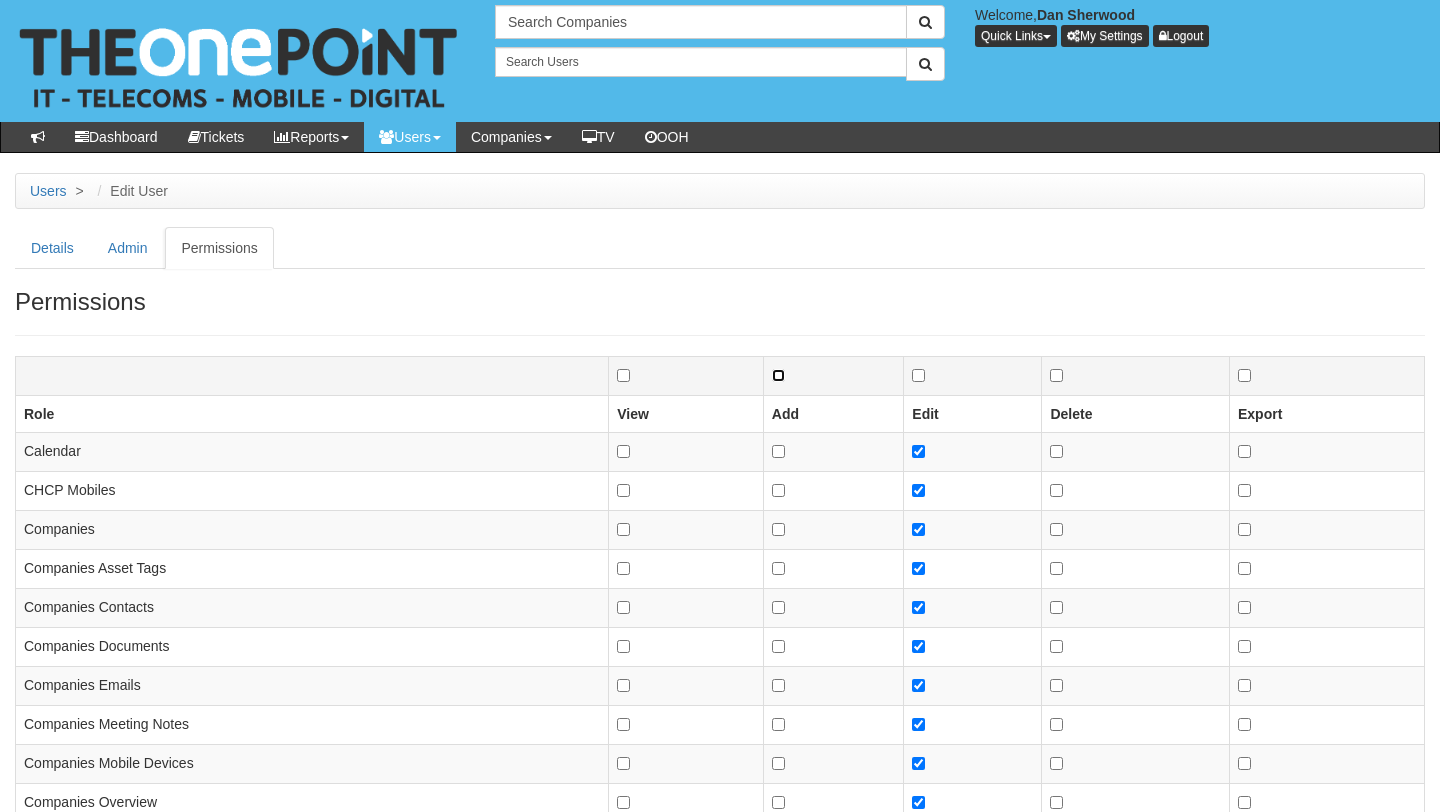 checkbox on "false" 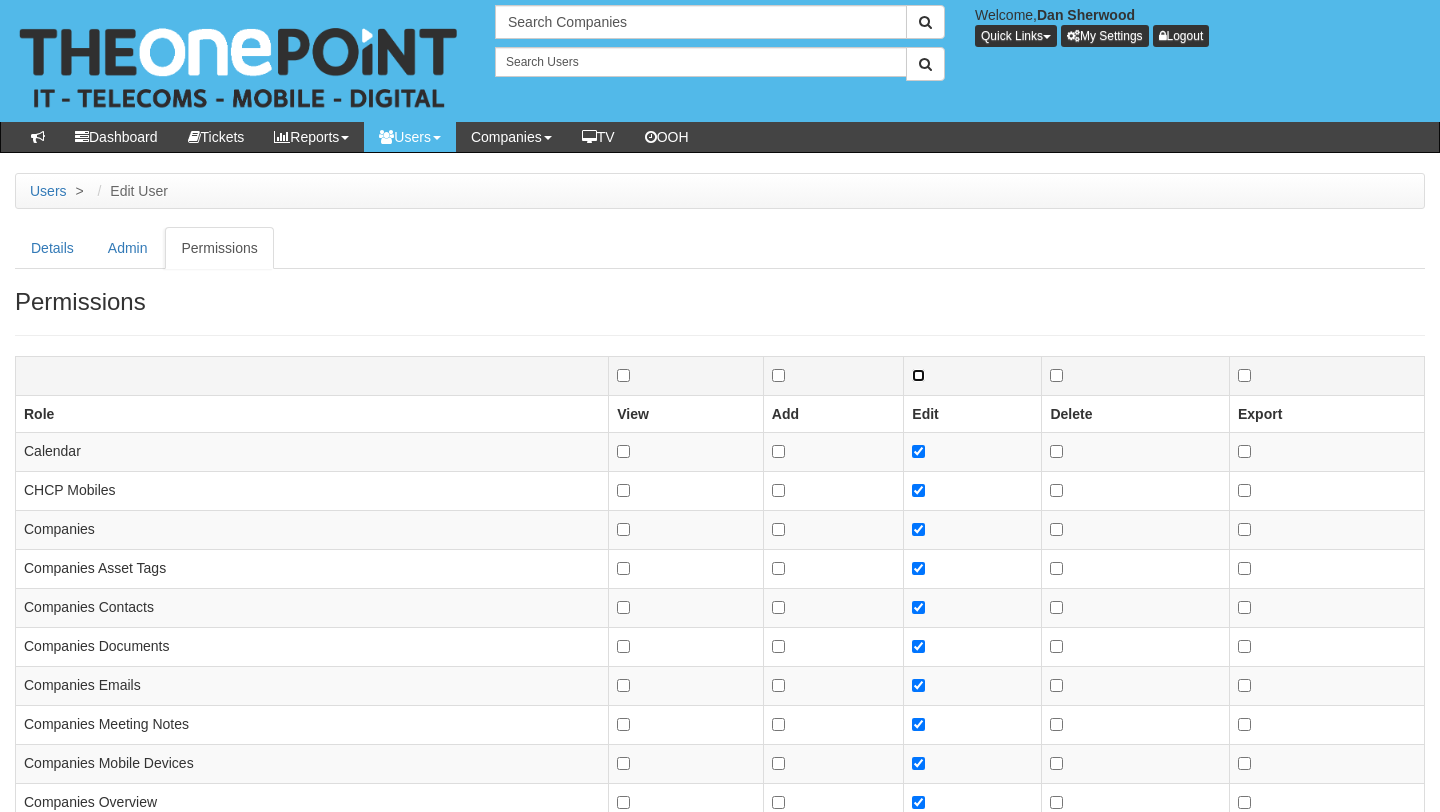 click at bounding box center (918, 375) 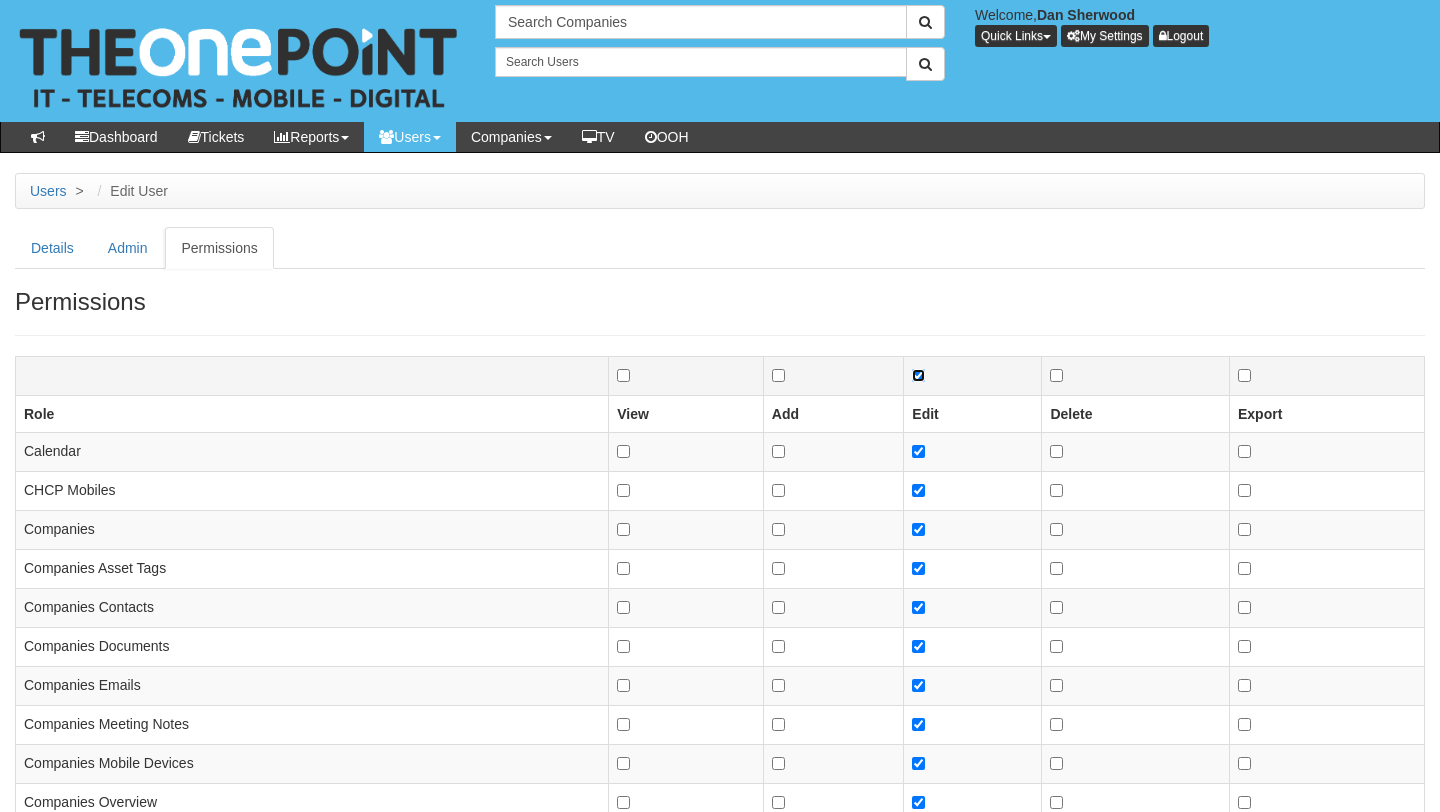 click at bounding box center [918, 375] 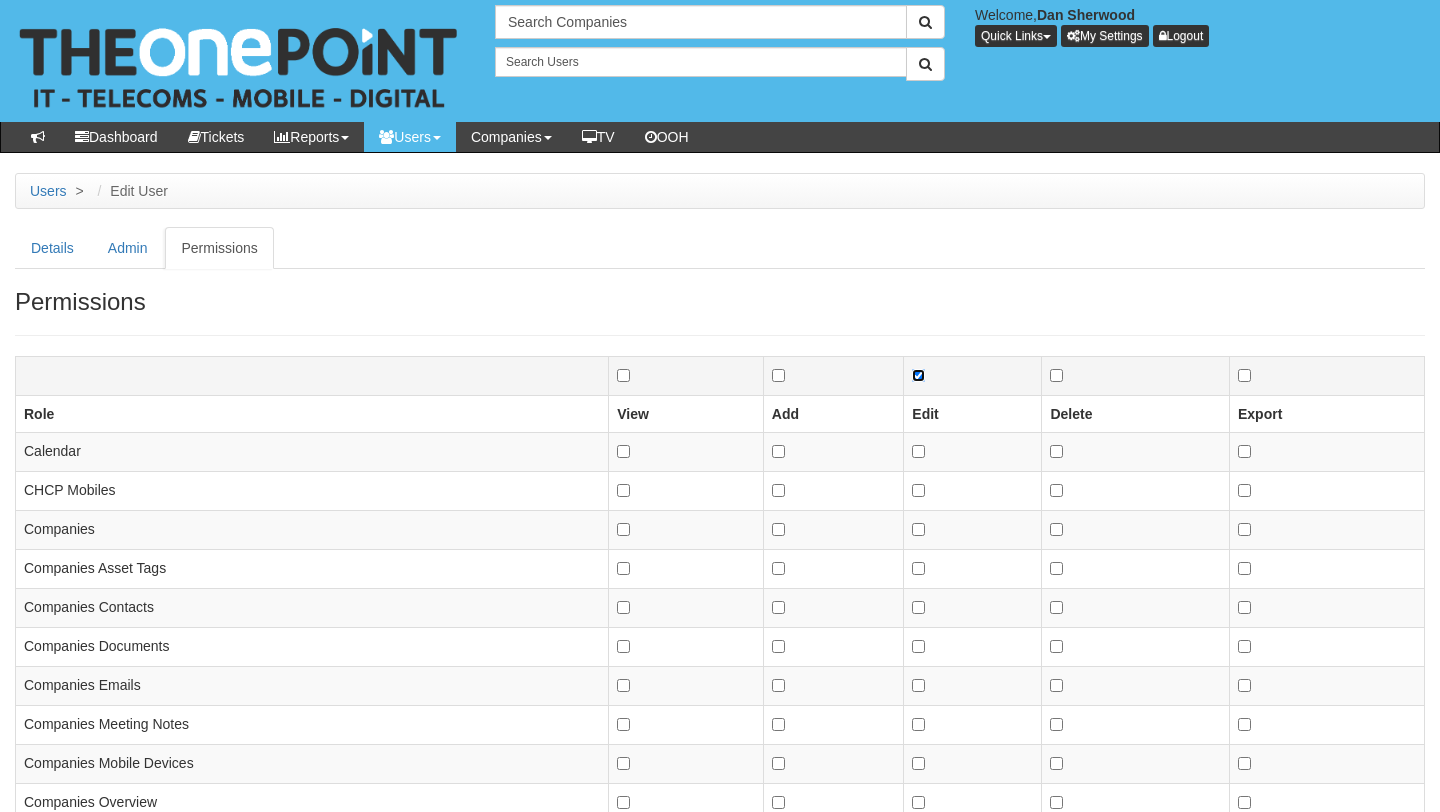 checkbox on "false" 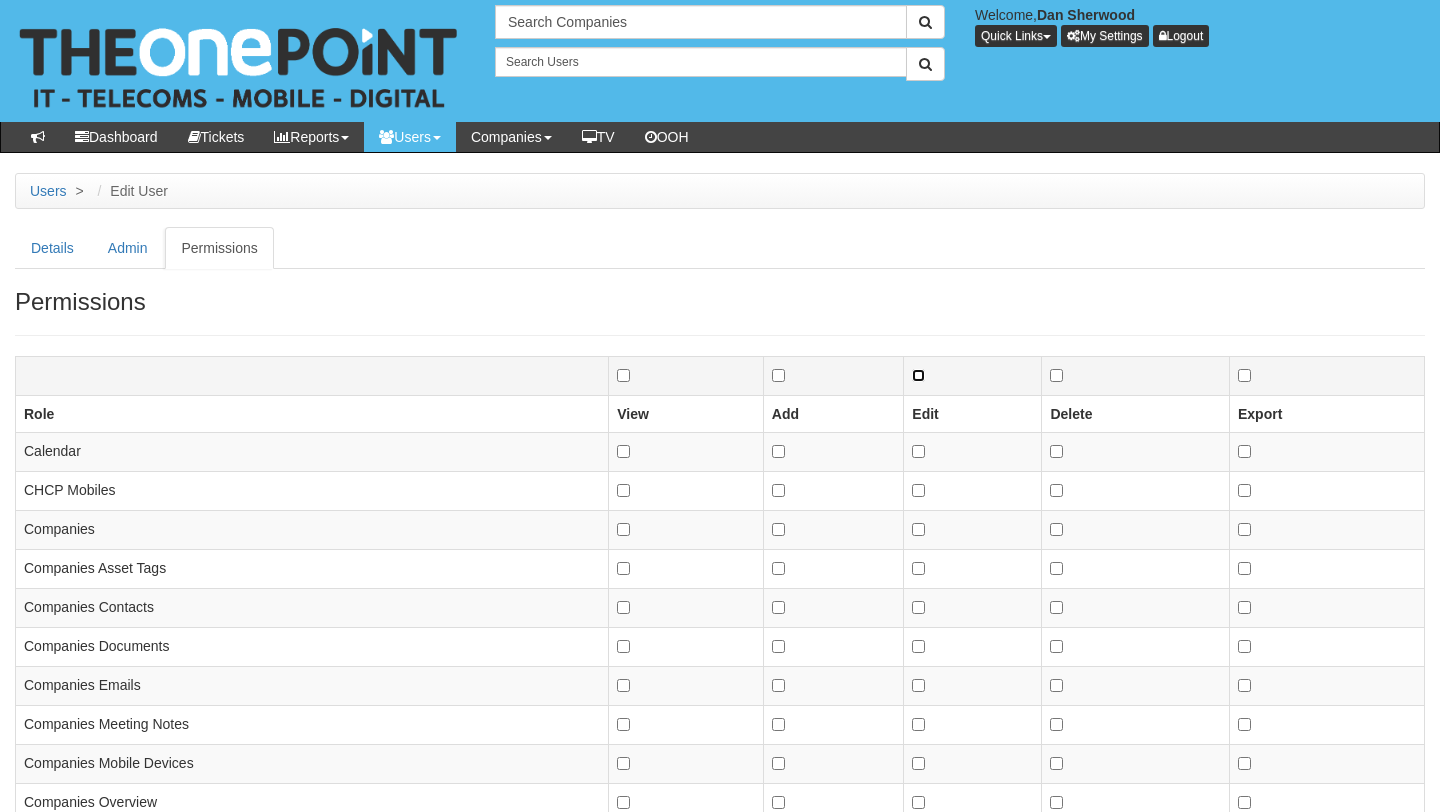 checkbox on "false" 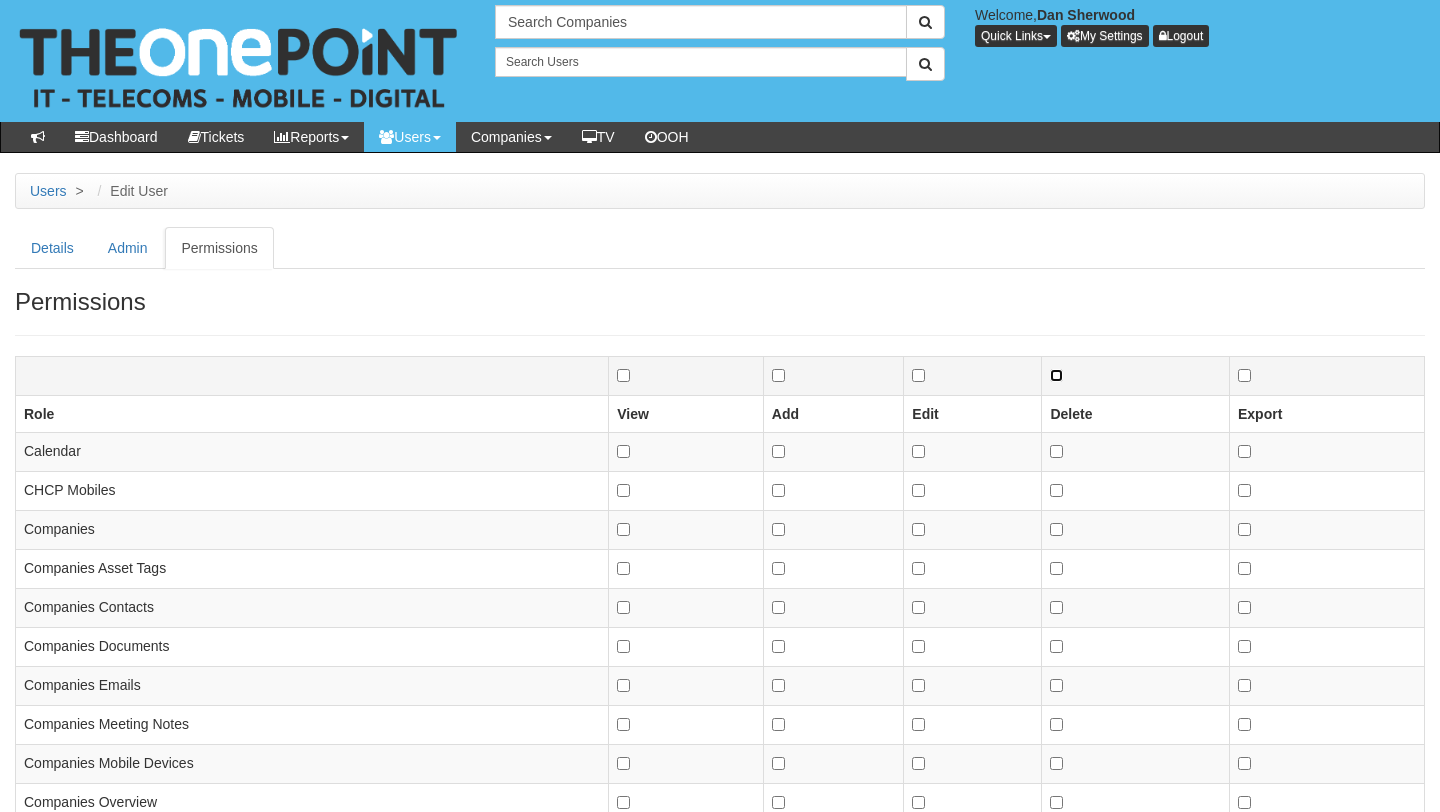 click at bounding box center [1056, 375] 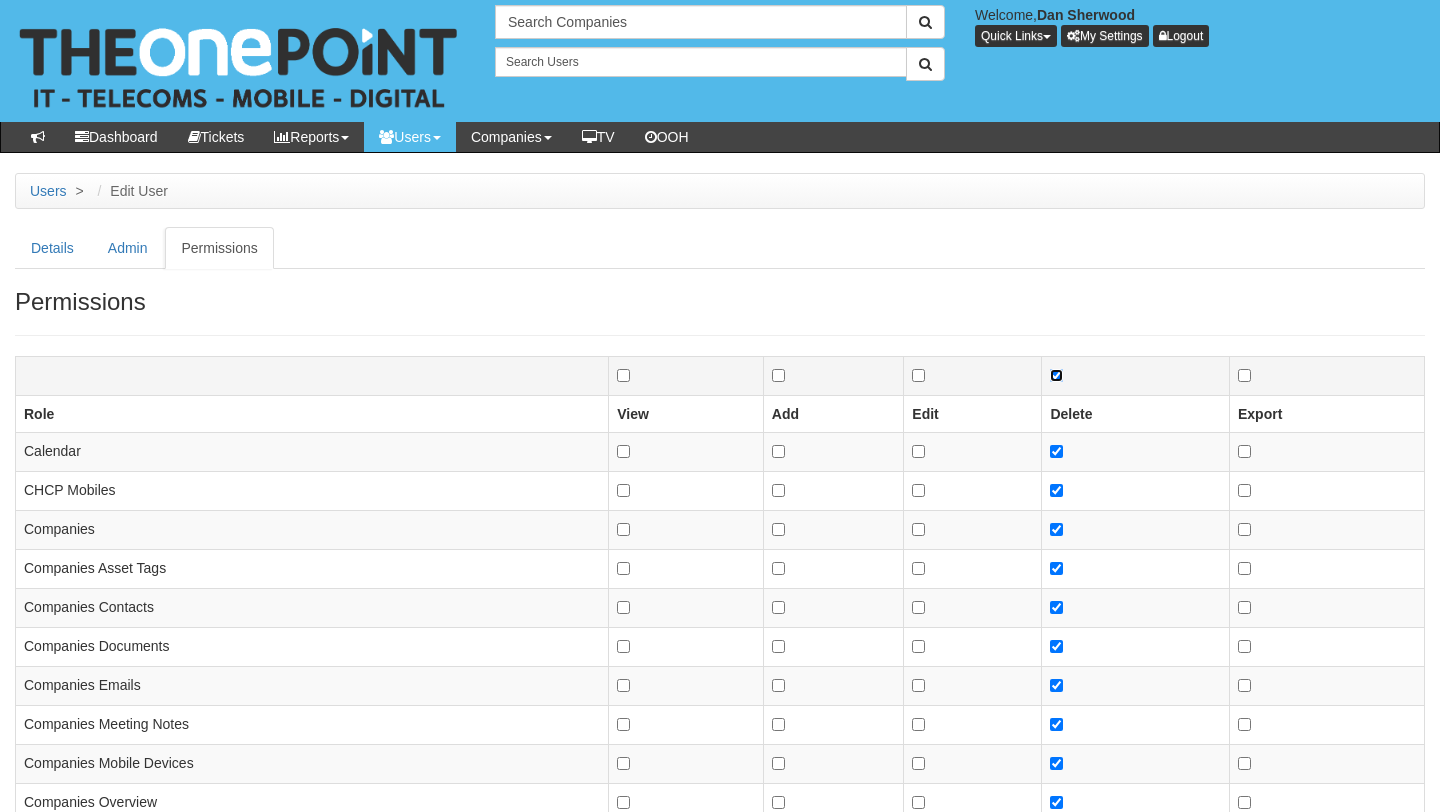 click at bounding box center [1056, 375] 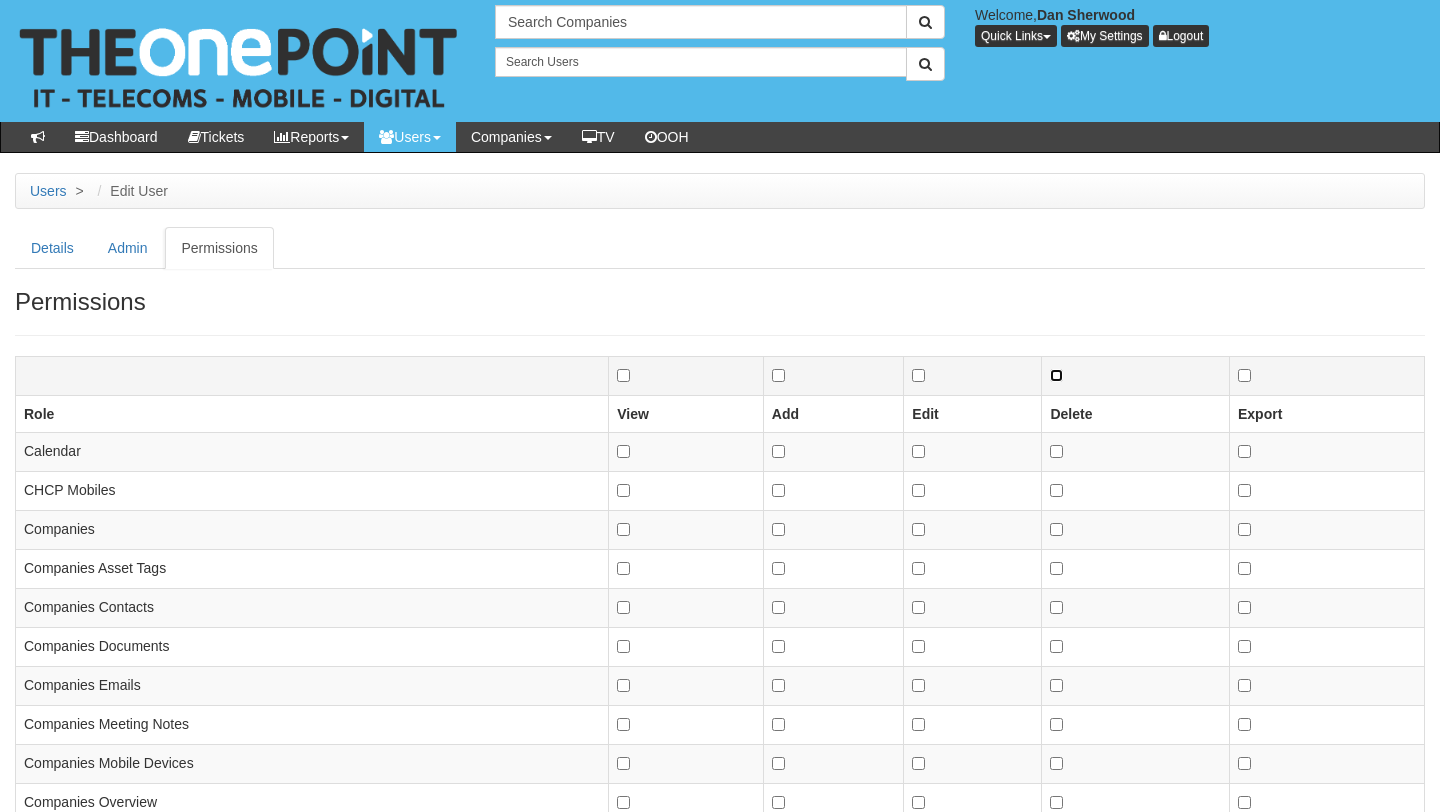 click at bounding box center (1056, 375) 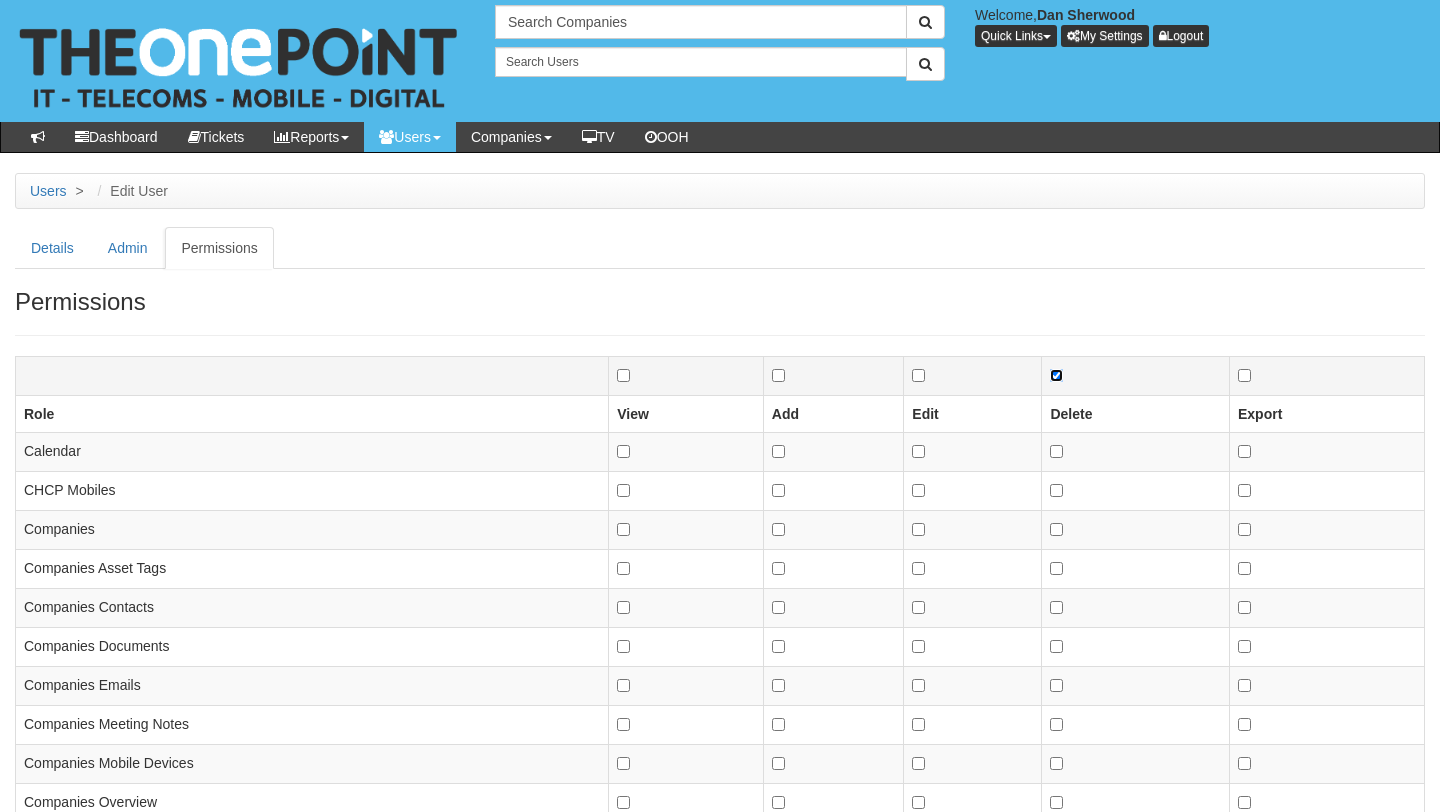 click at bounding box center (1056, 375) 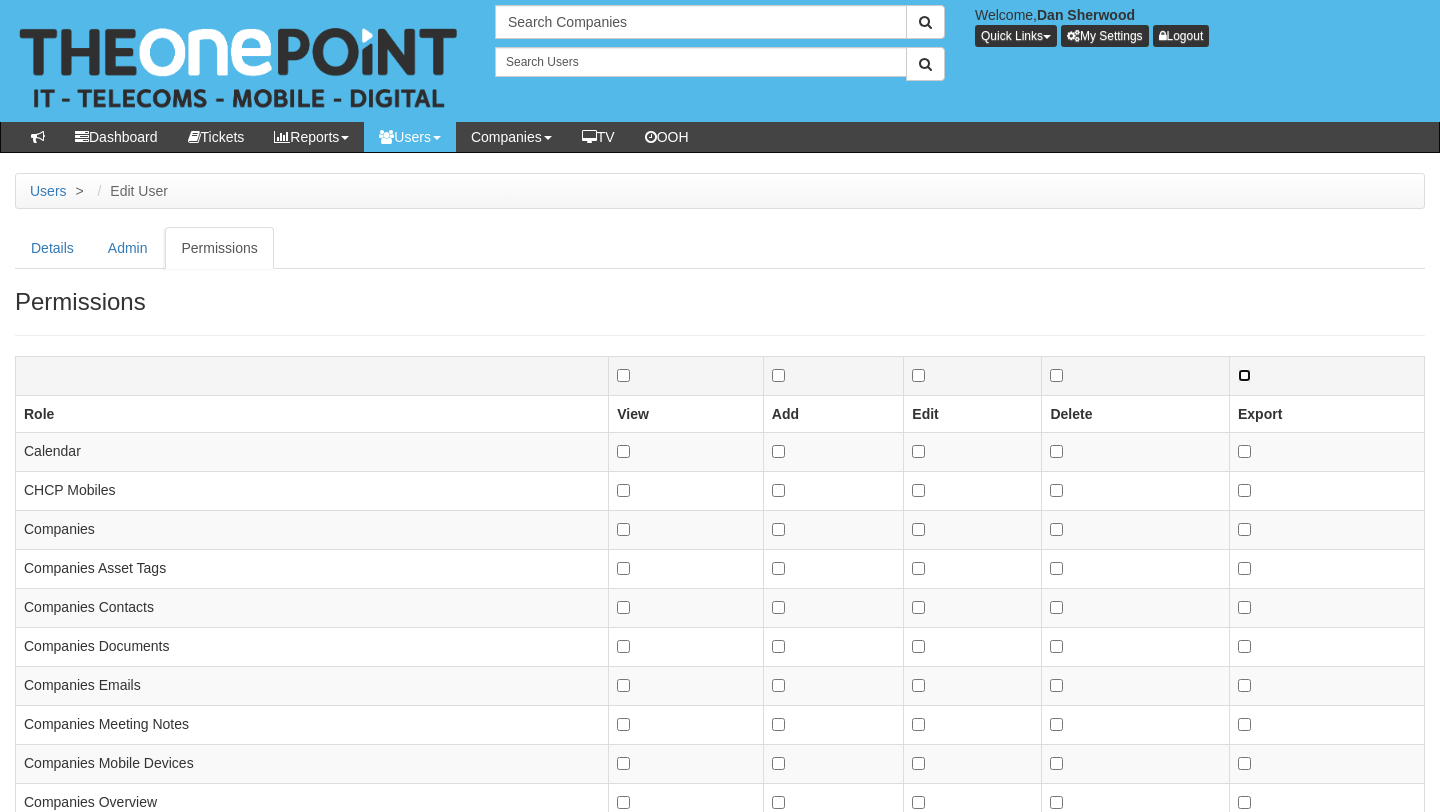 click at bounding box center (1244, 375) 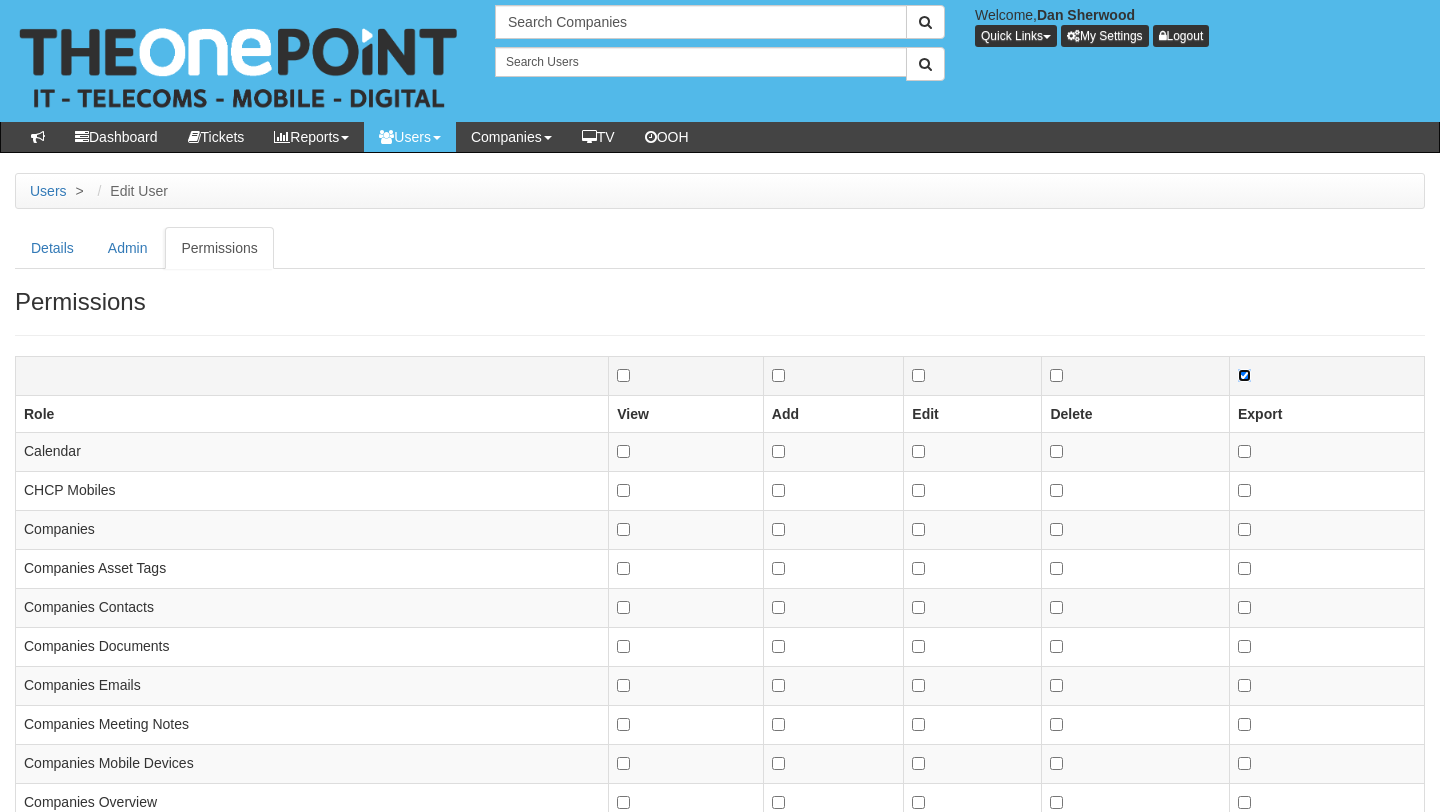 click at bounding box center [1244, 375] 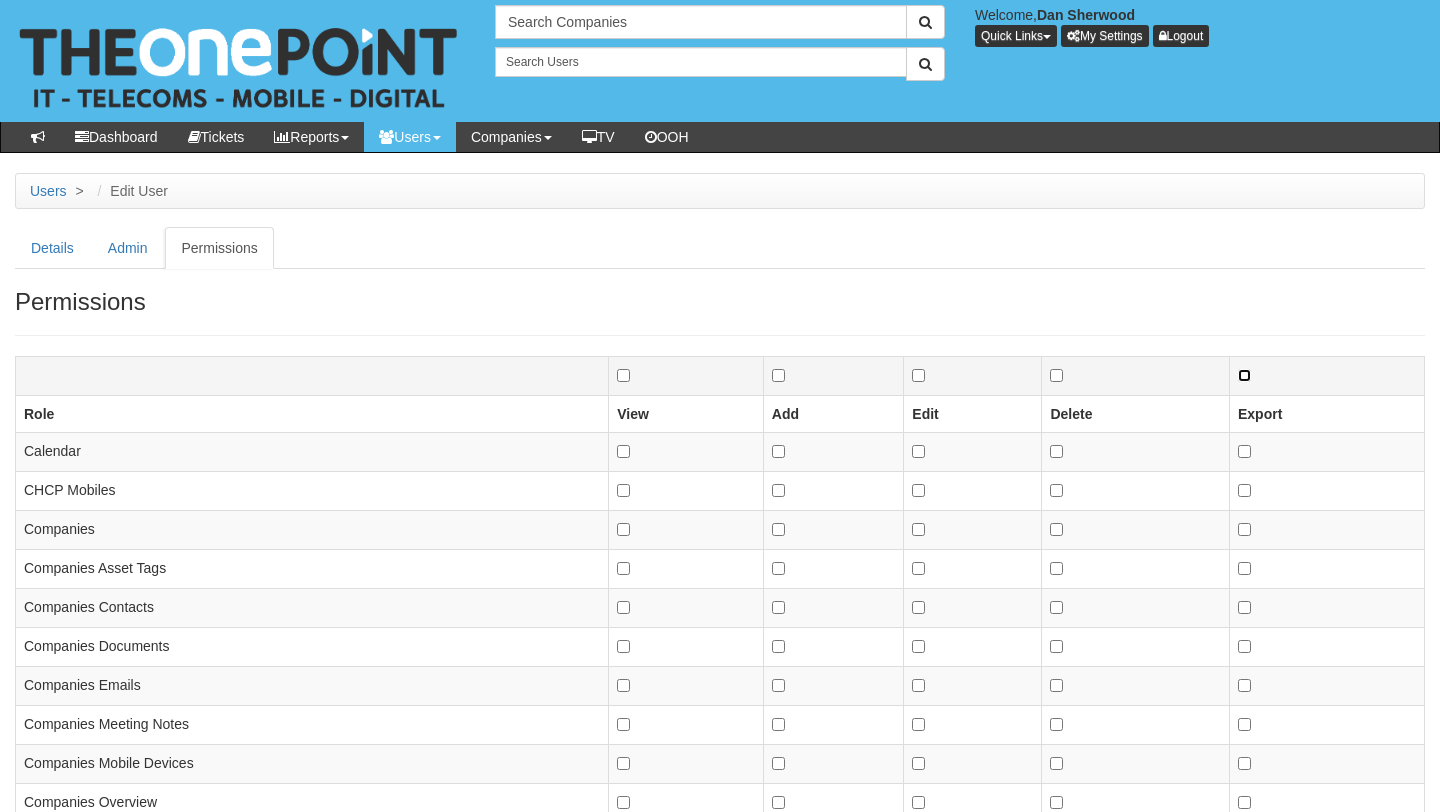 checkbox on "false" 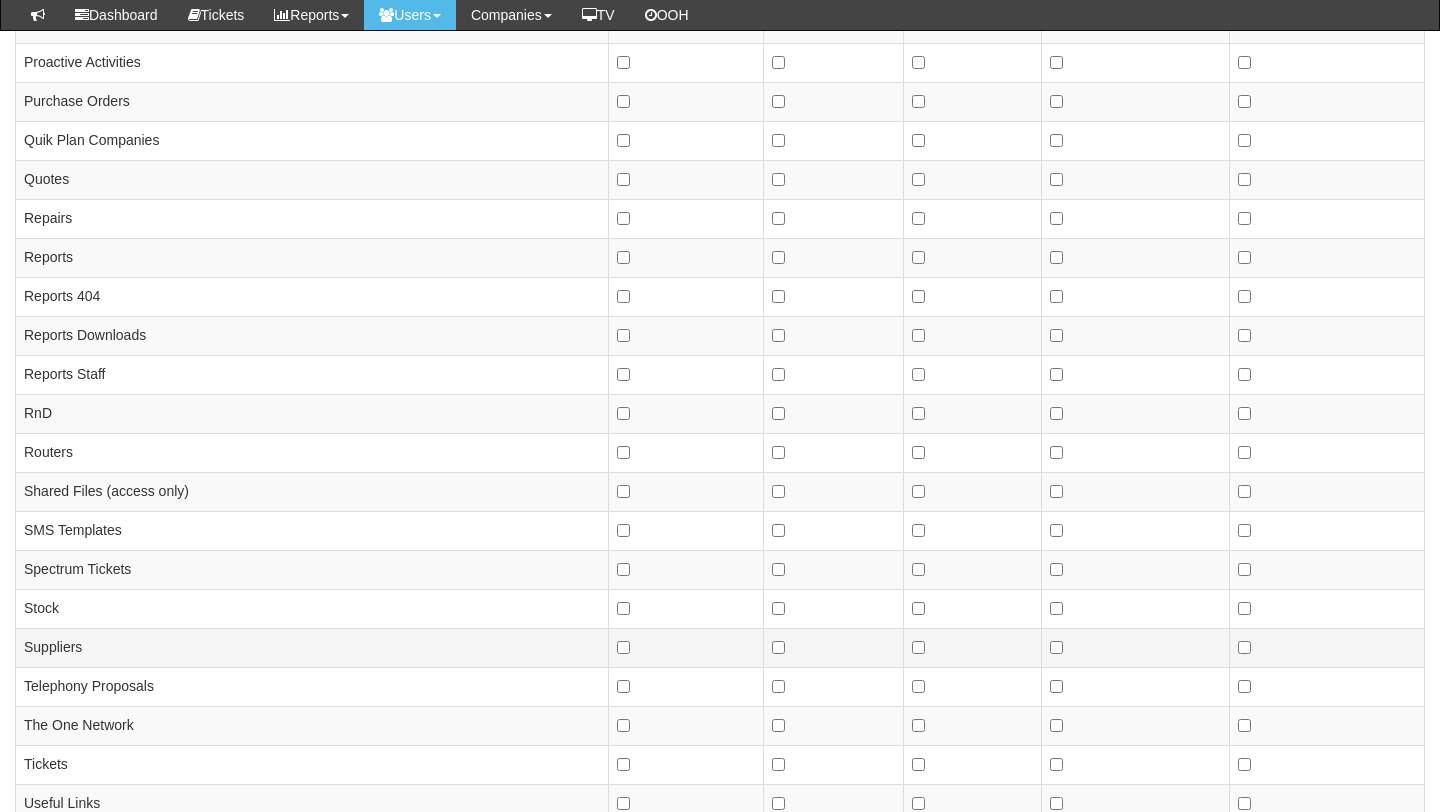 scroll, scrollTop: 1986, scrollLeft: 0, axis: vertical 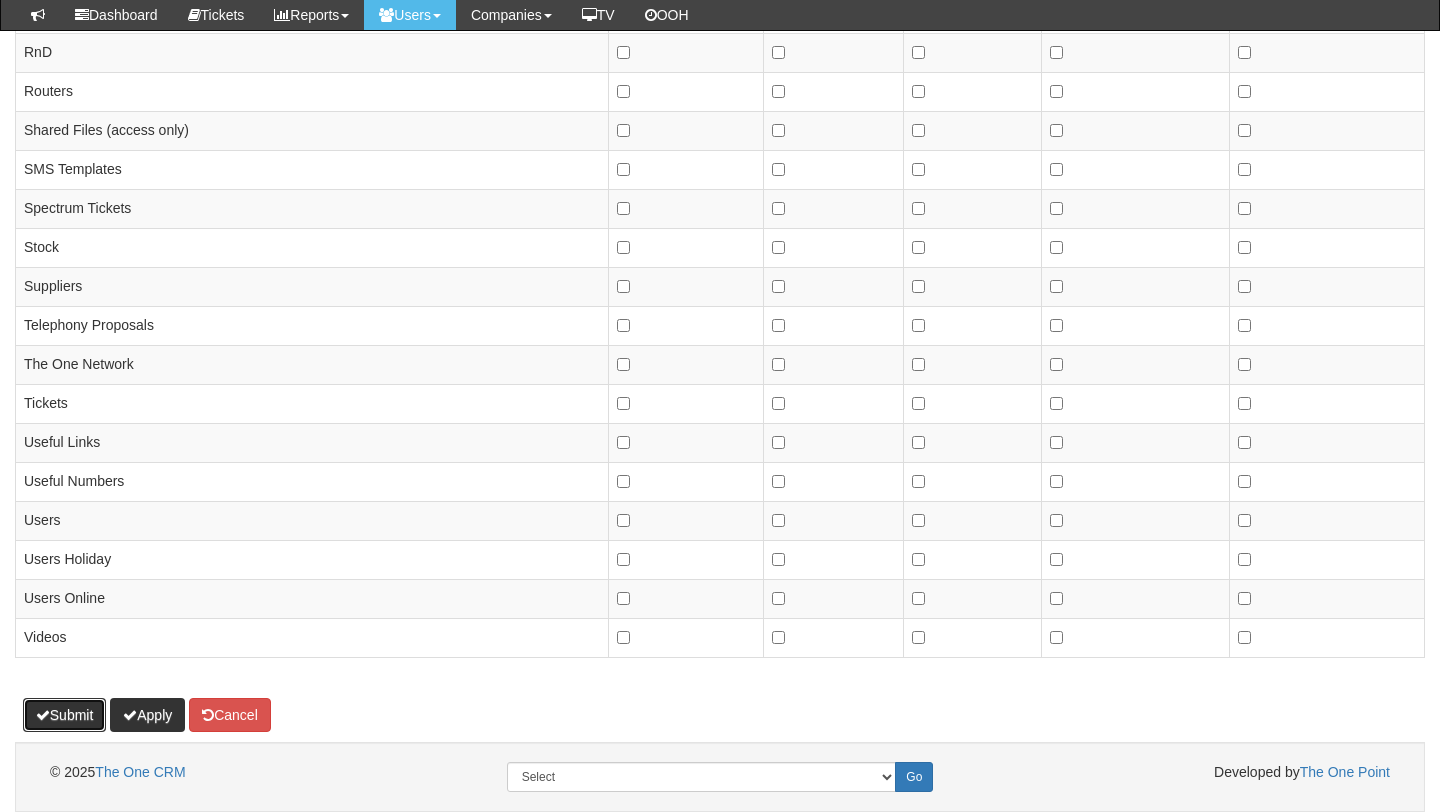 click on "Submit" at bounding box center (65, 715) 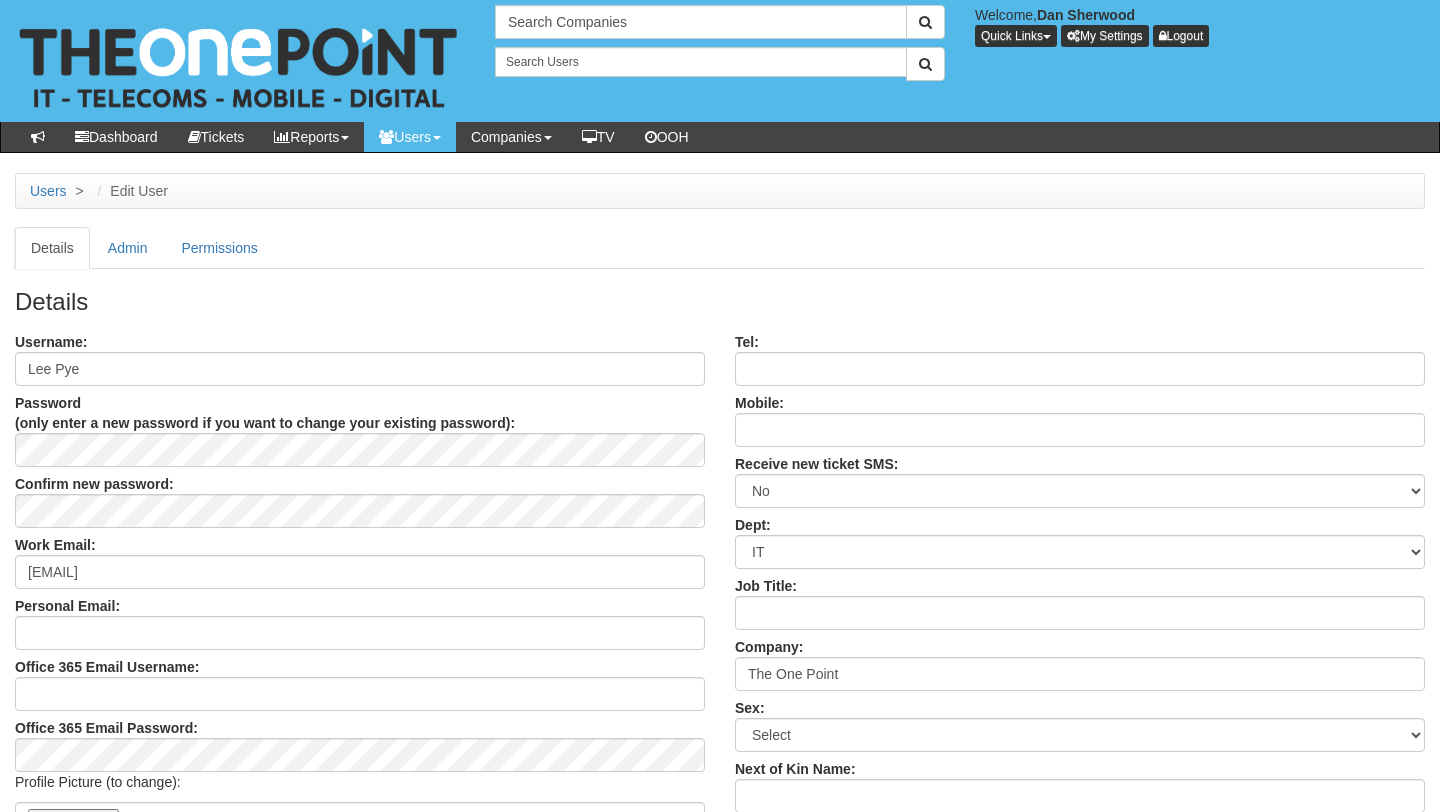 scroll, scrollTop: 0, scrollLeft: 0, axis: both 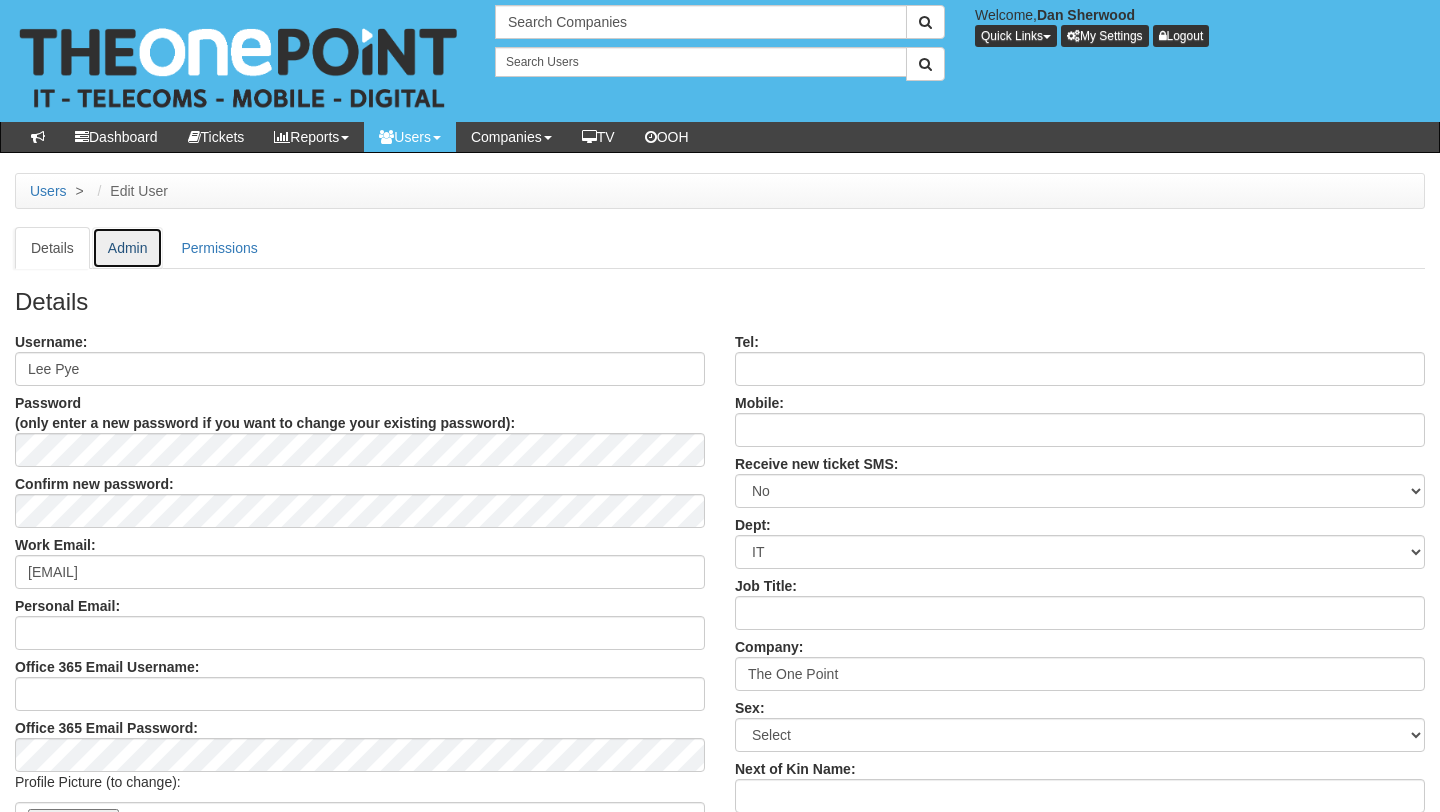click on "Admin" at bounding box center (128, 248) 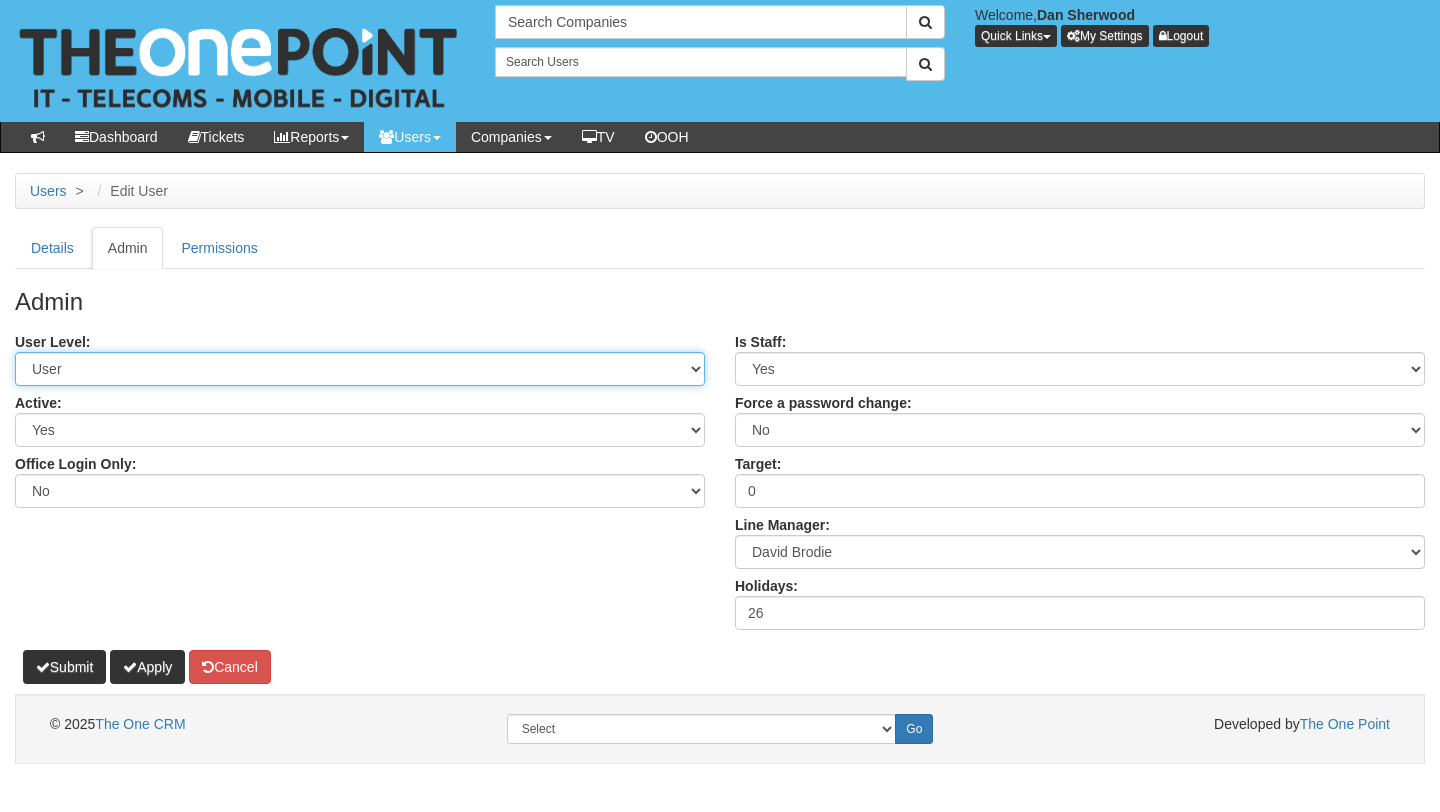 click on "Select
Admin Customer User" at bounding box center [360, 369] 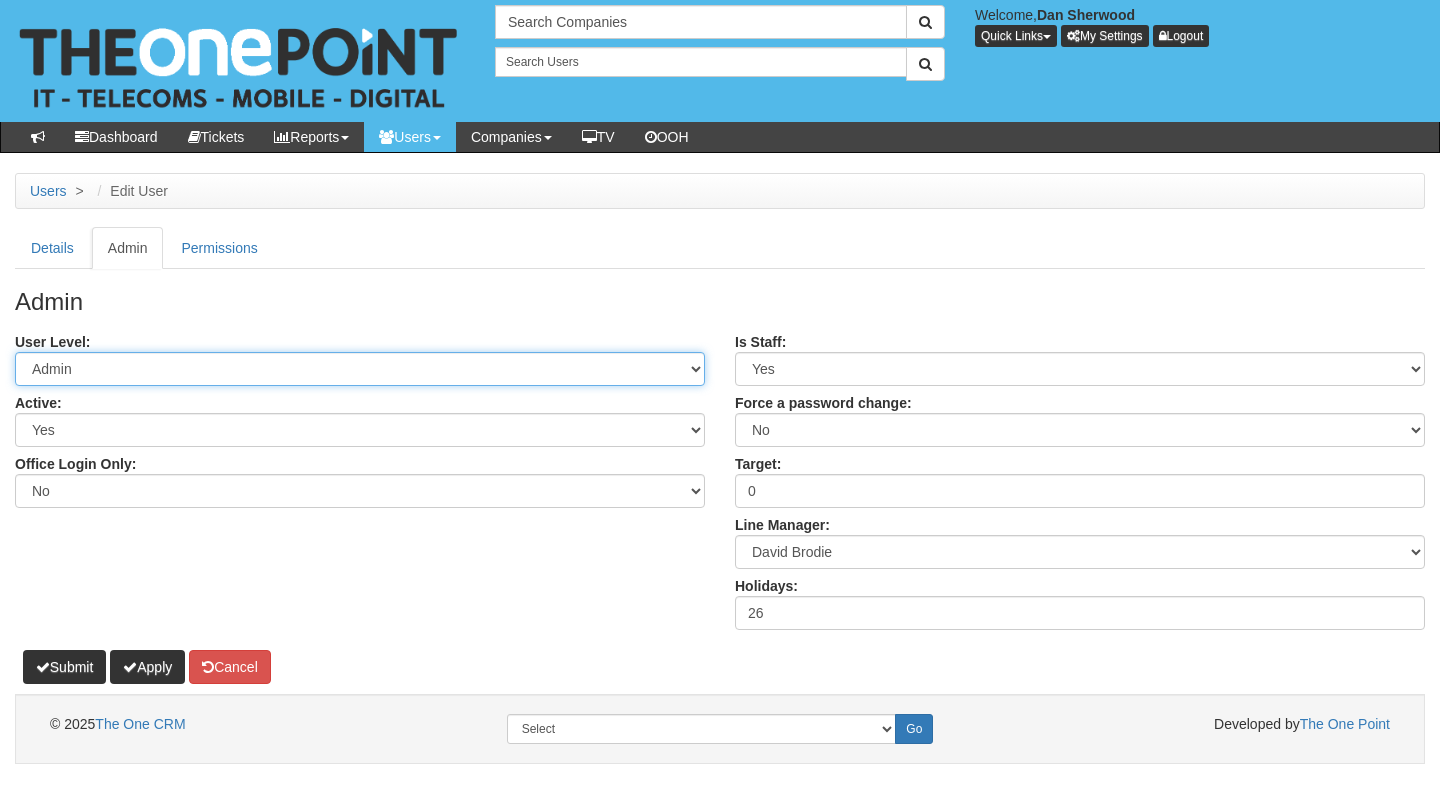 click on "Select
Admin Customer User" at bounding box center (360, 369) 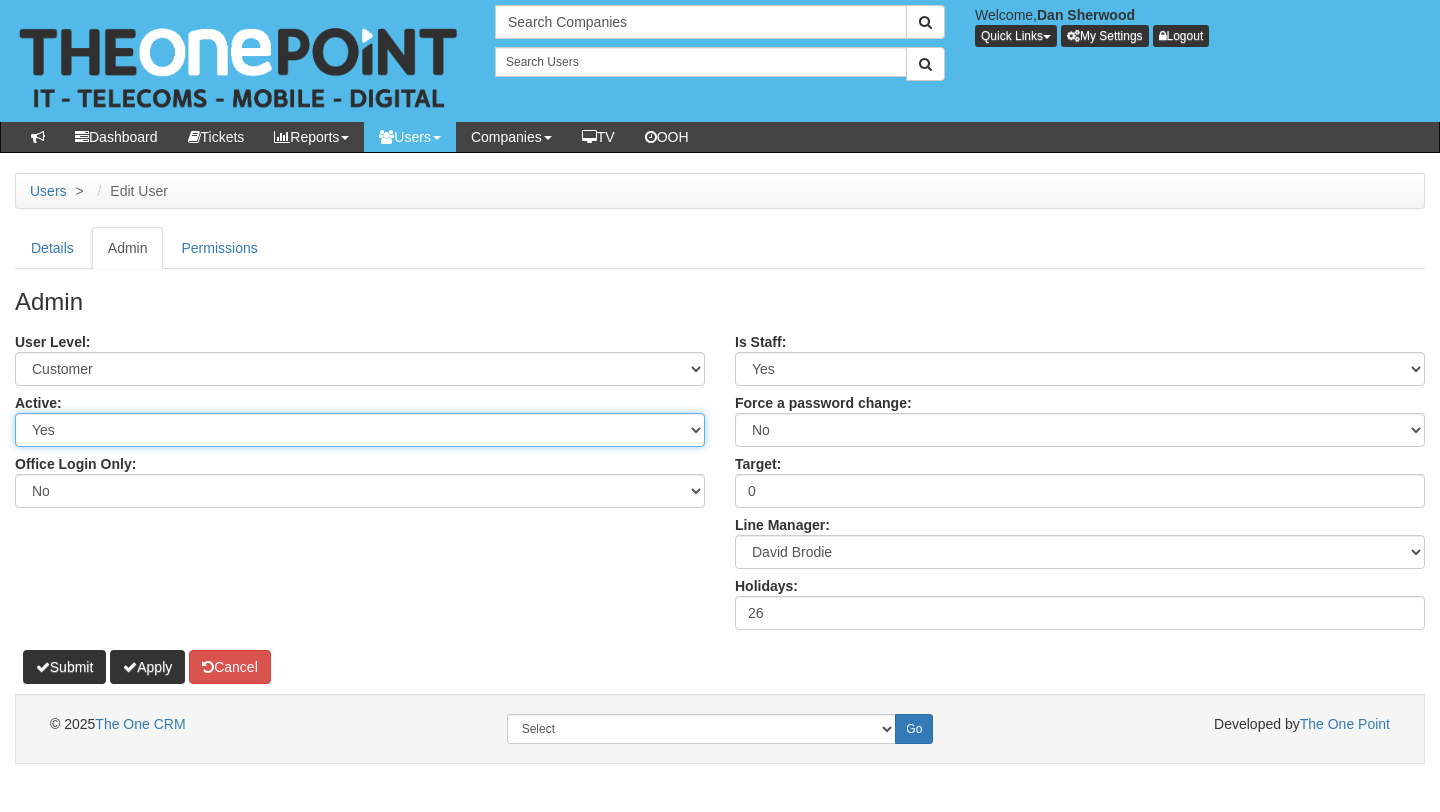 click on "Select
Yes
No" at bounding box center [360, 430] 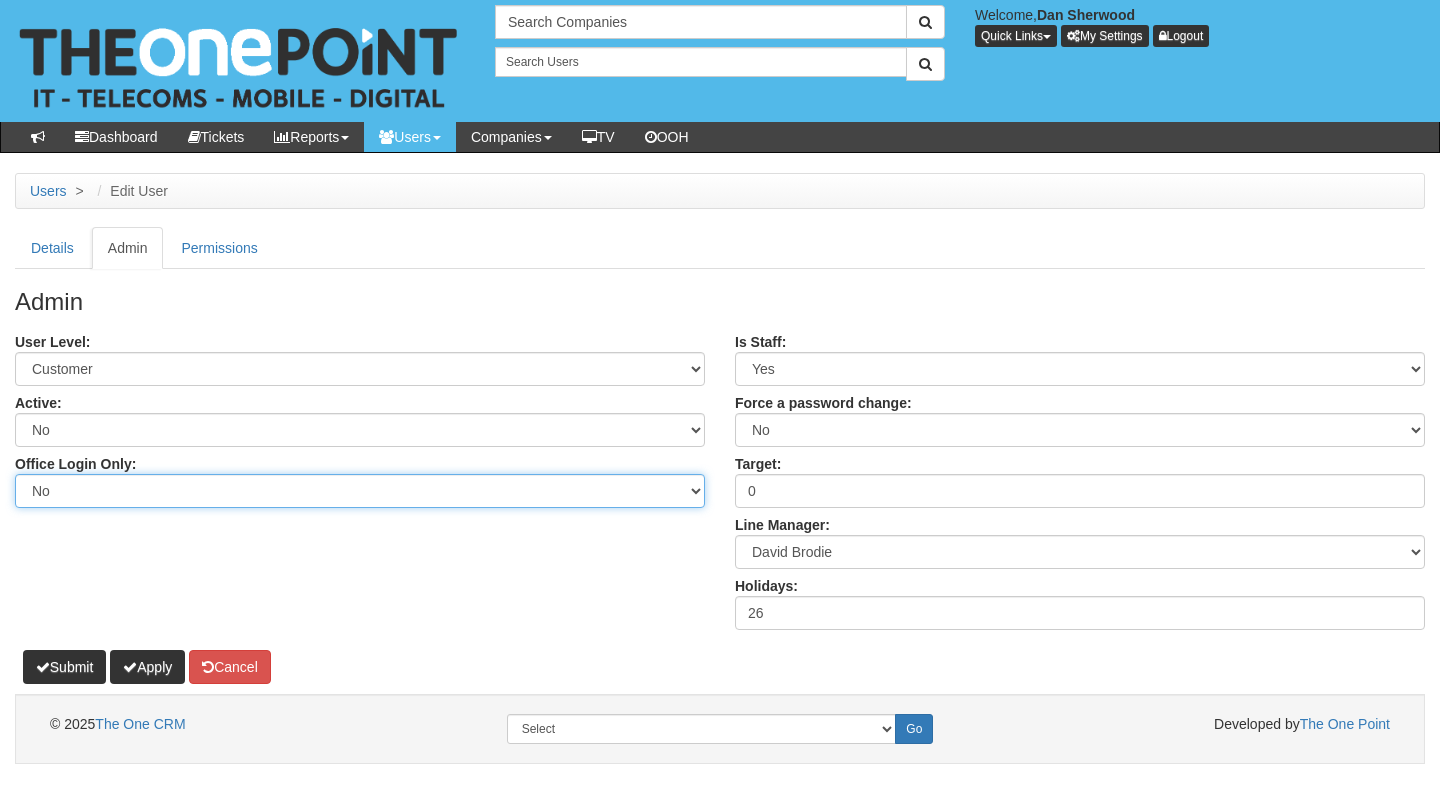 click on "Select
Yes
No" at bounding box center (360, 491) 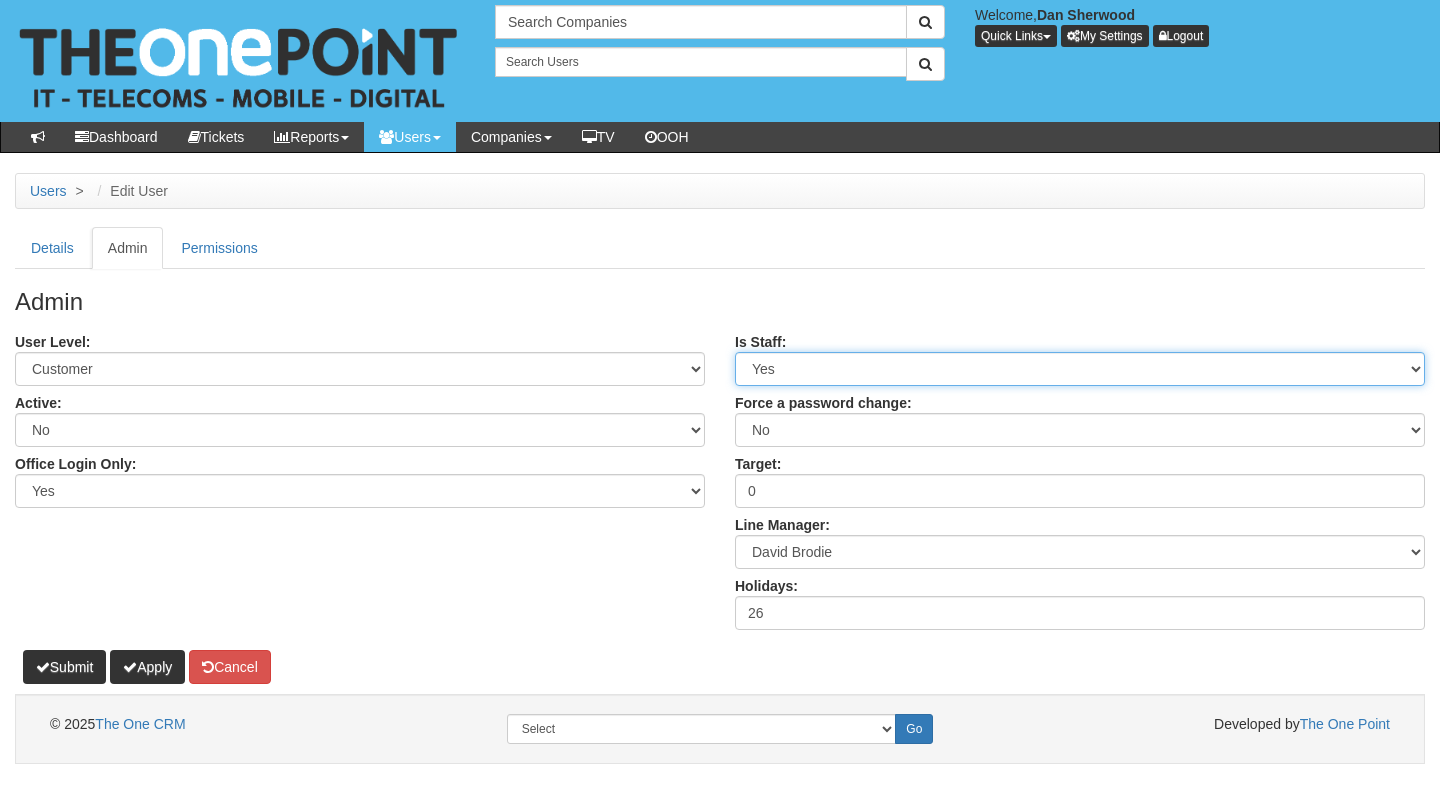 click on "Select
Yes
No" at bounding box center (1080, 369) 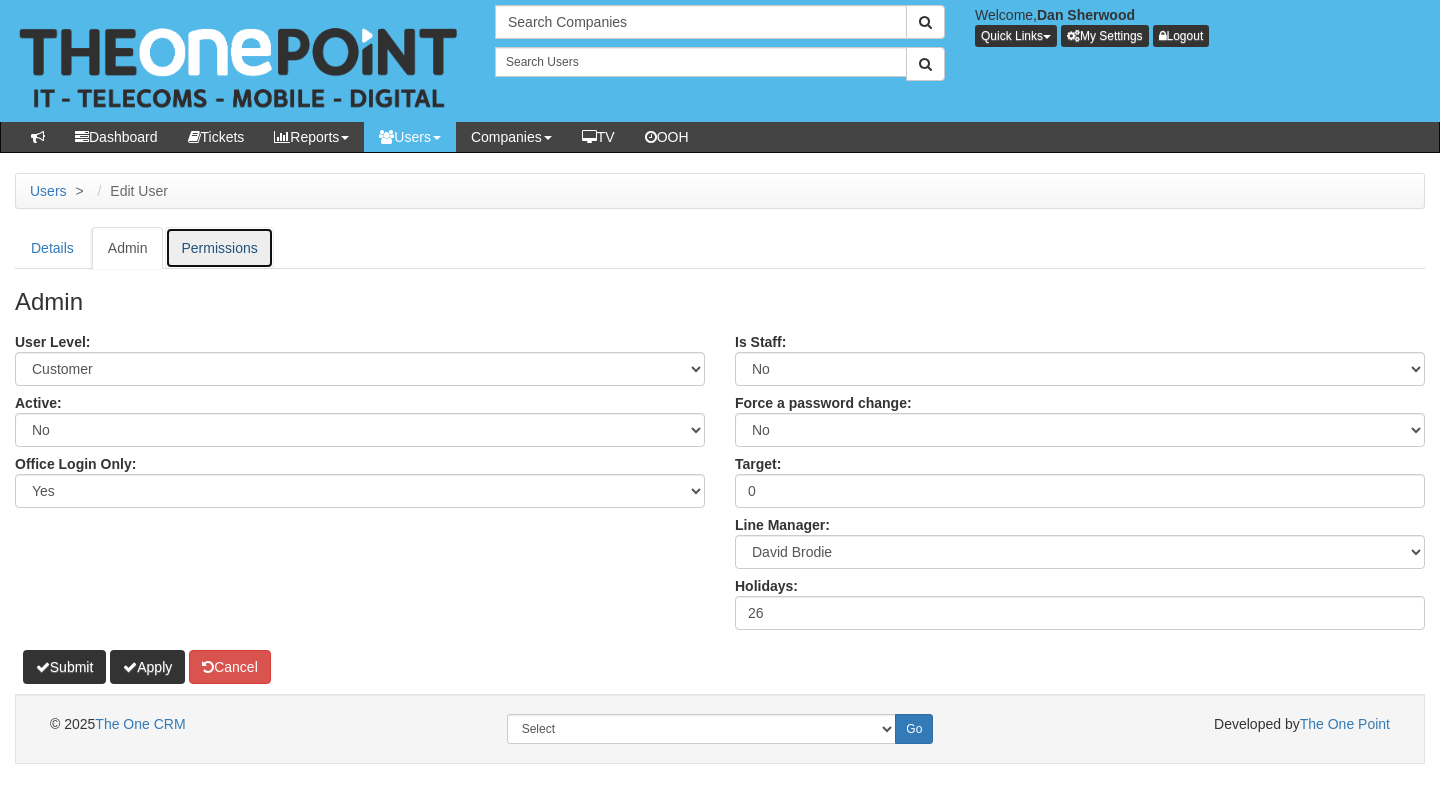 click on "Permissions" at bounding box center [219, 248] 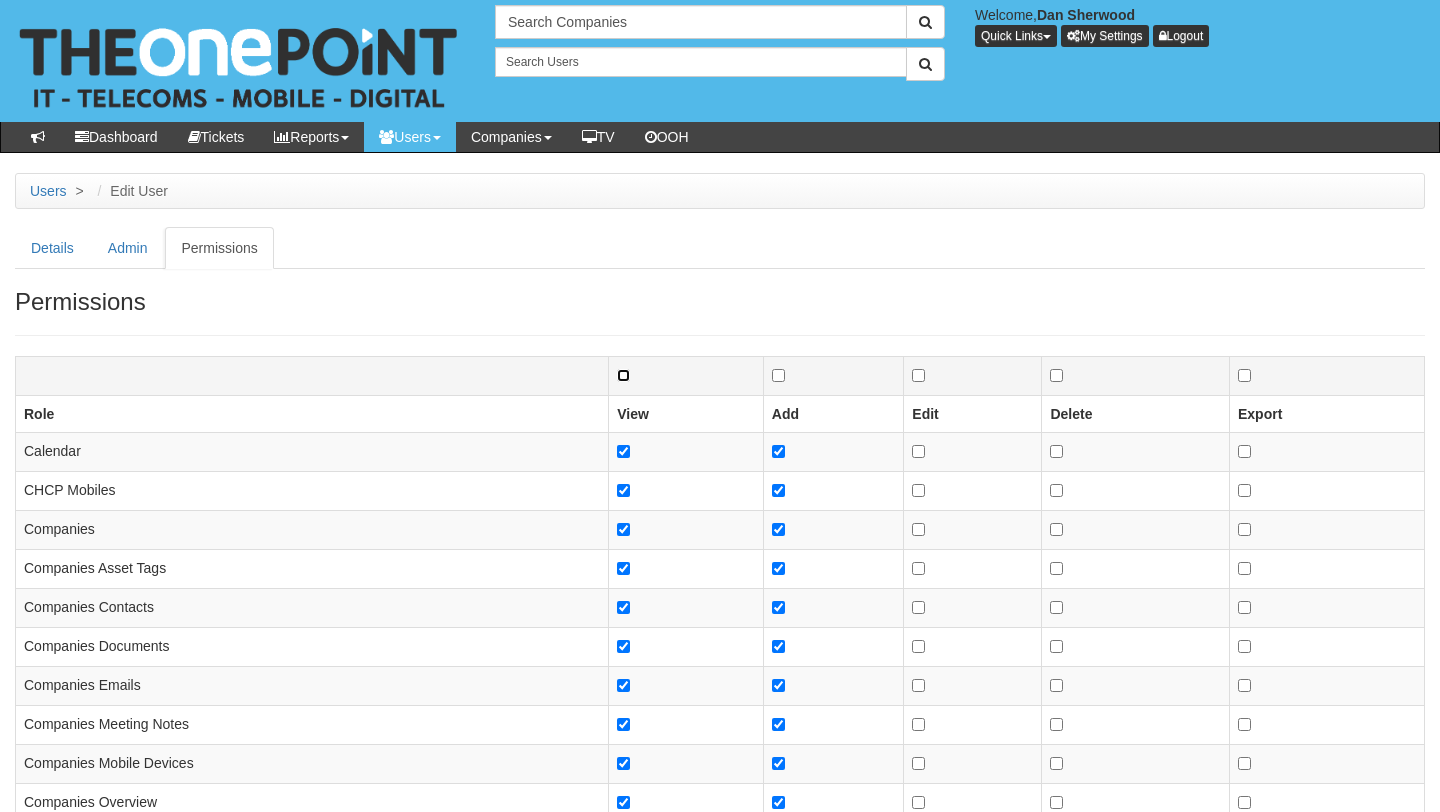 click at bounding box center [623, 375] 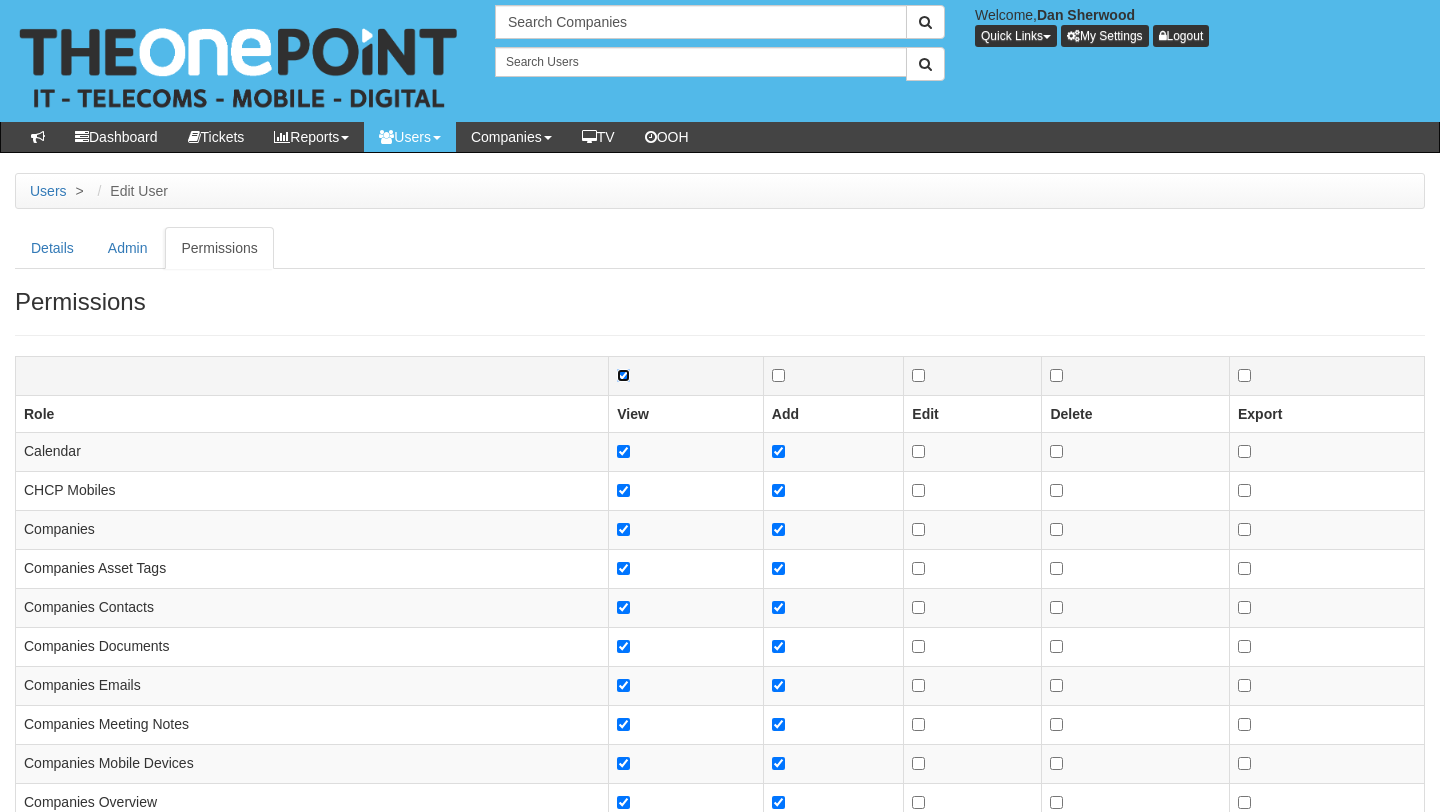 click at bounding box center [623, 375] 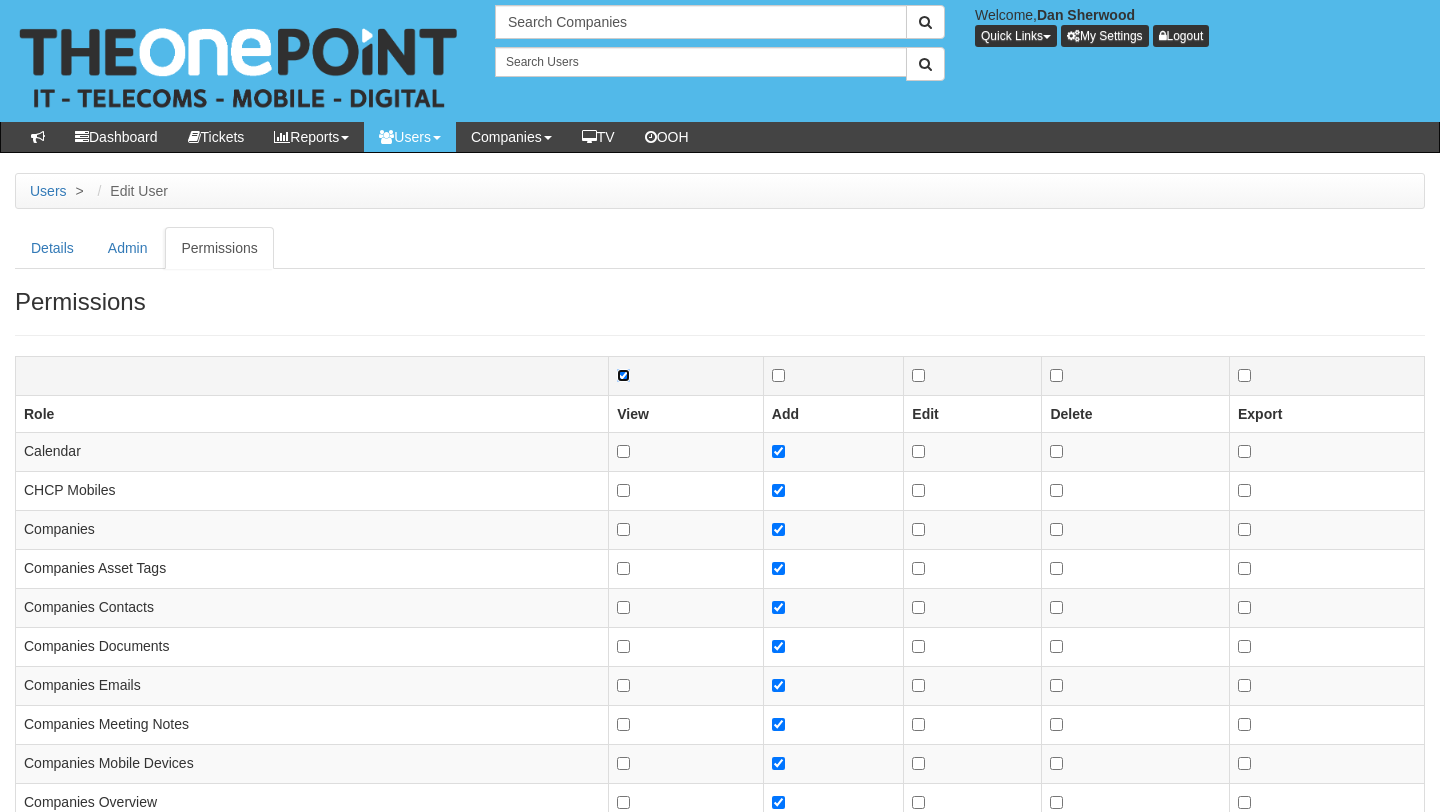 checkbox on "false" 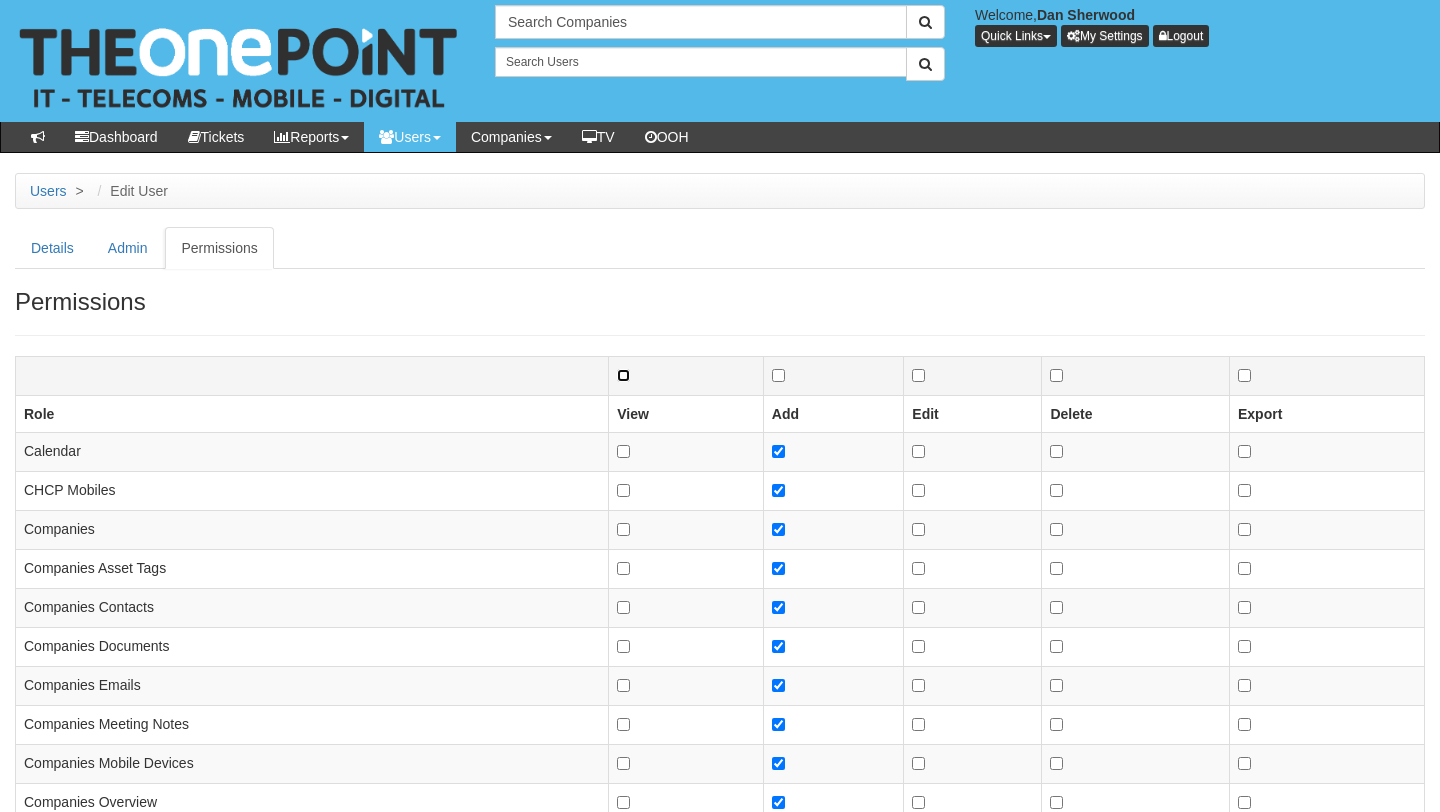 checkbox on "false" 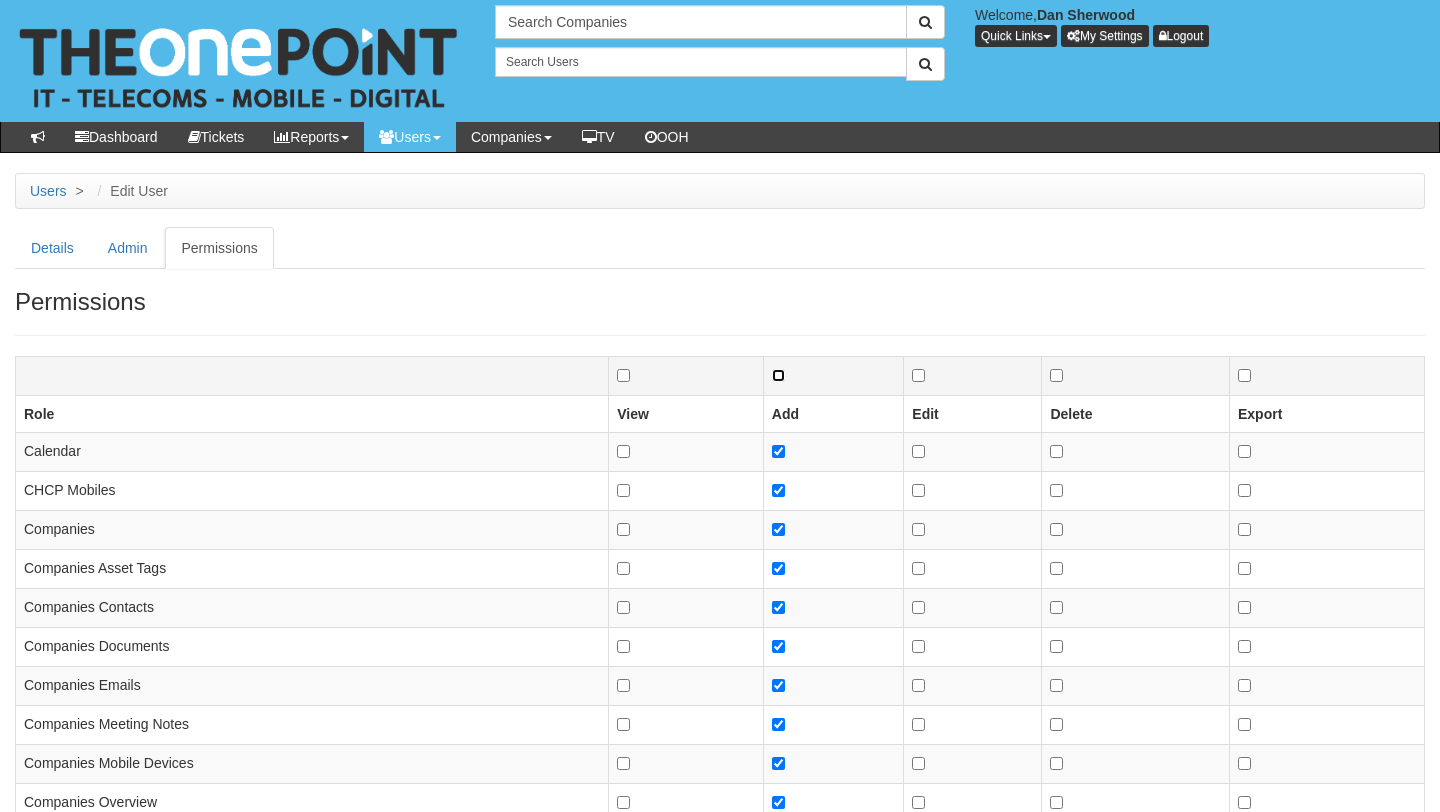 click at bounding box center [778, 375] 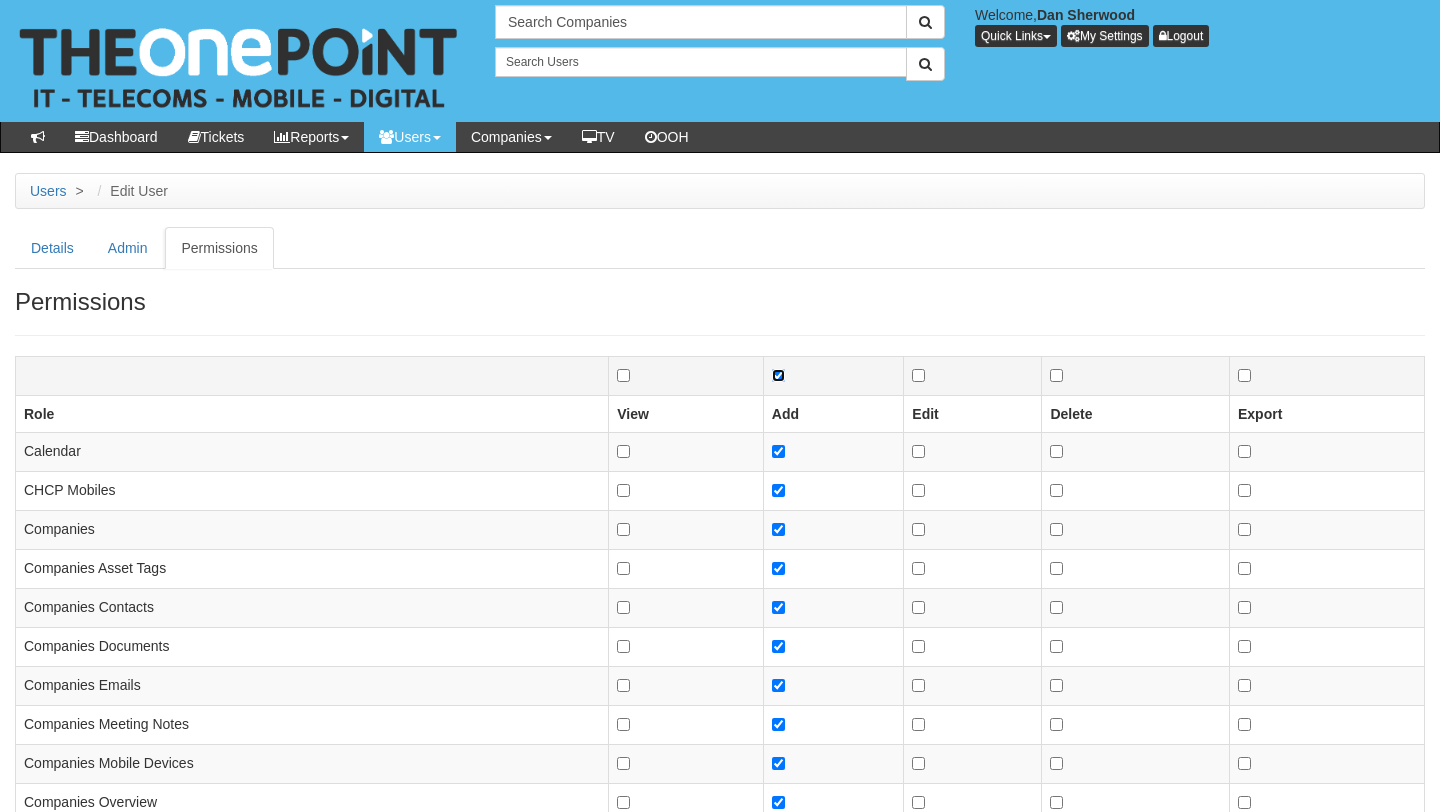 click at bounding box center [778, 375] 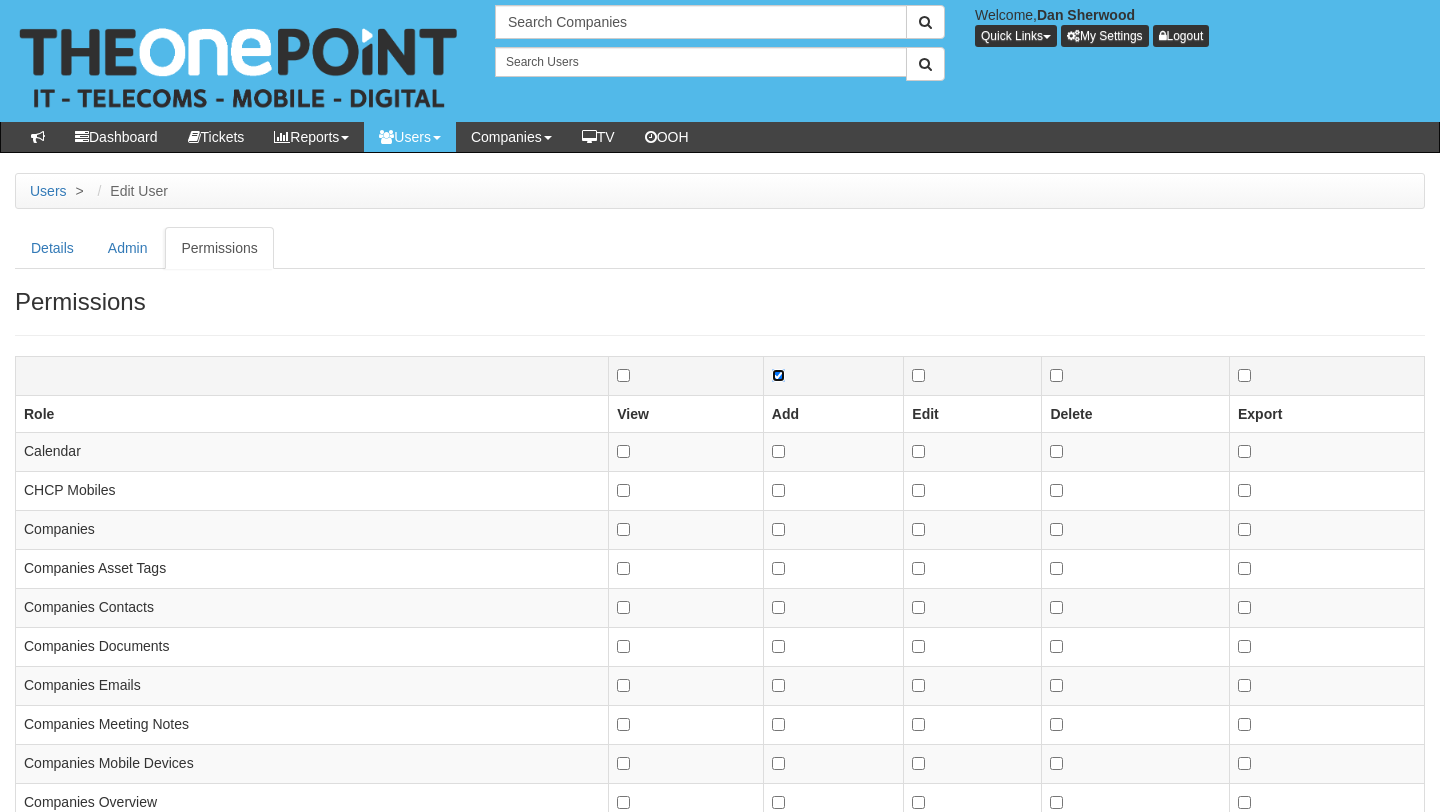 checkbox on "false" 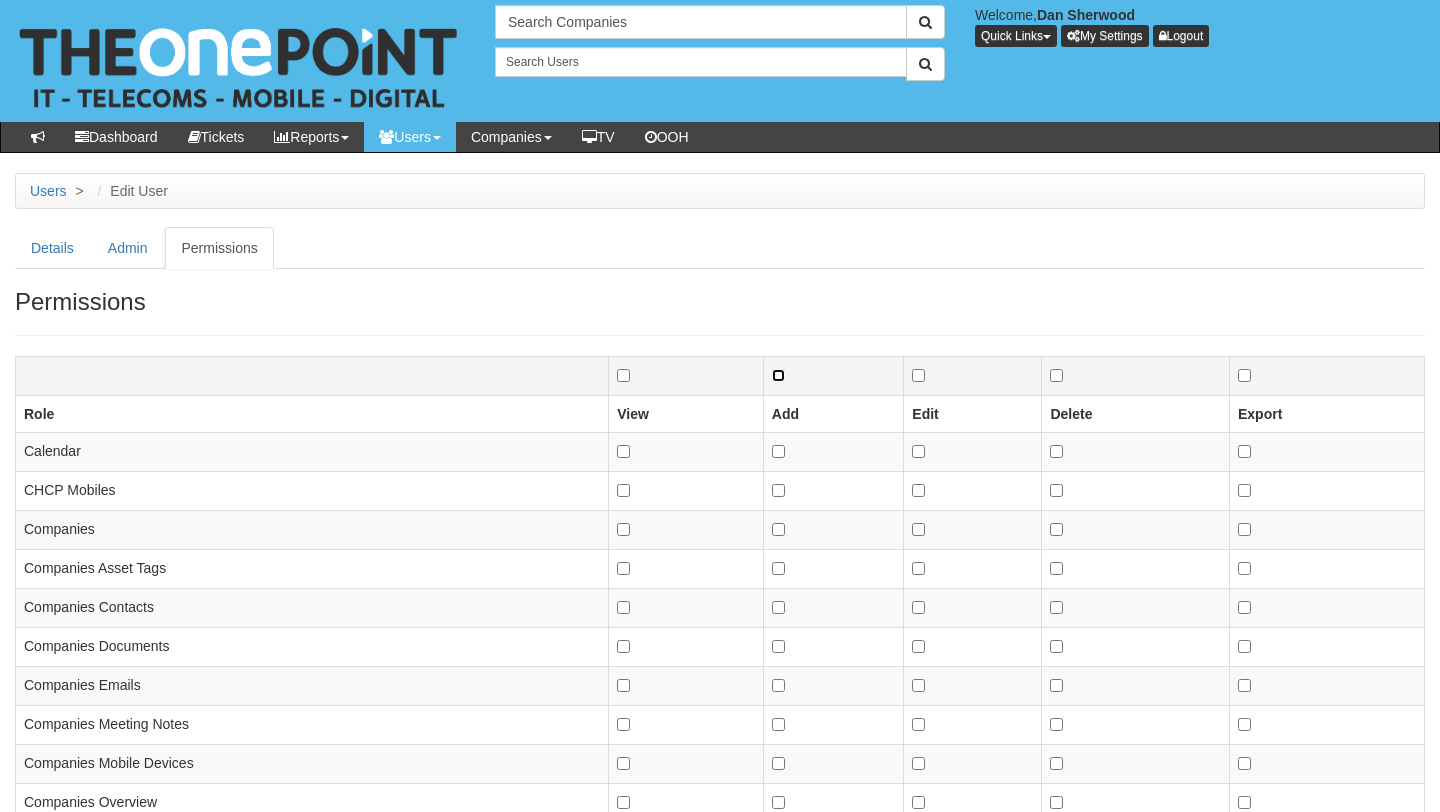checkbox on "false" 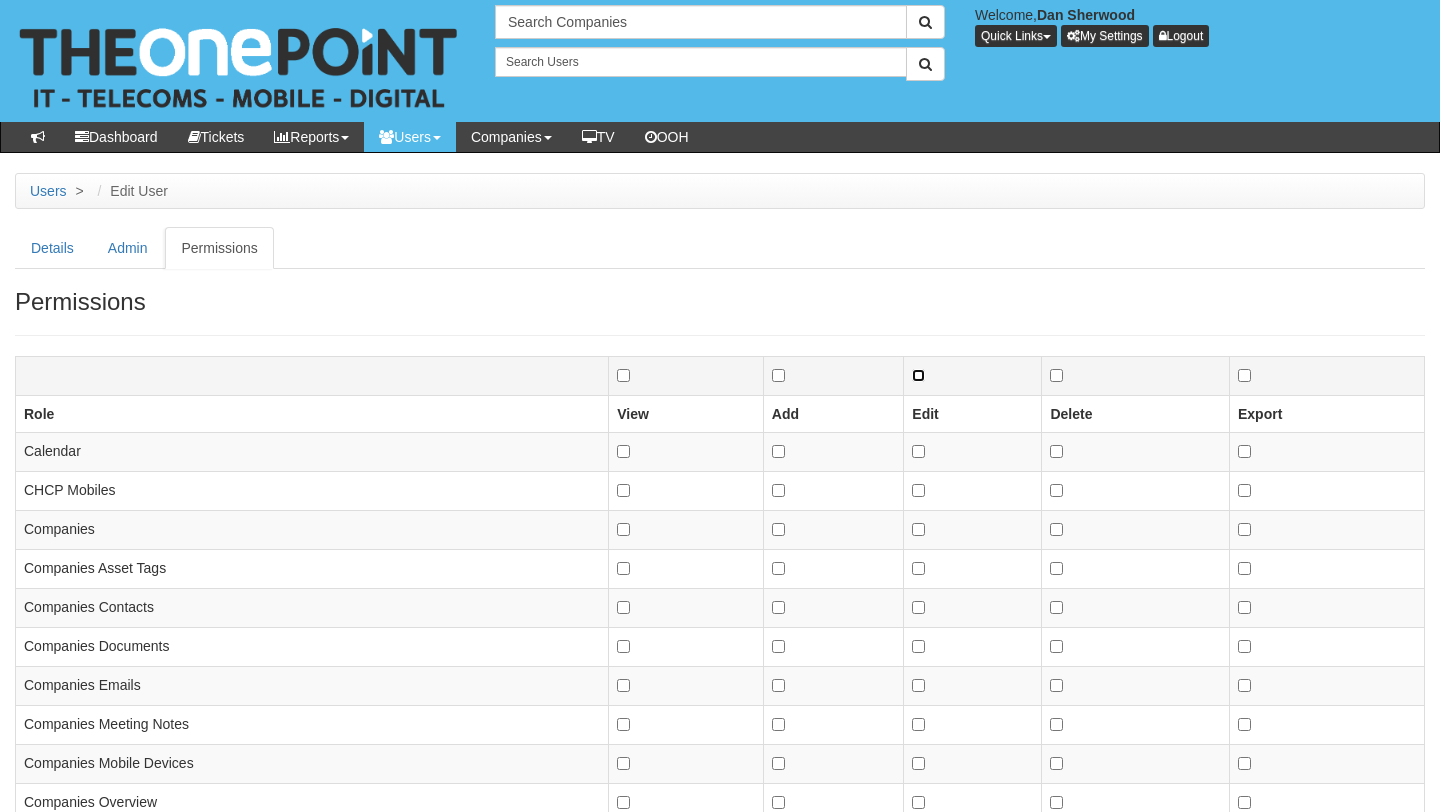 click at bounding box center (918, 375) 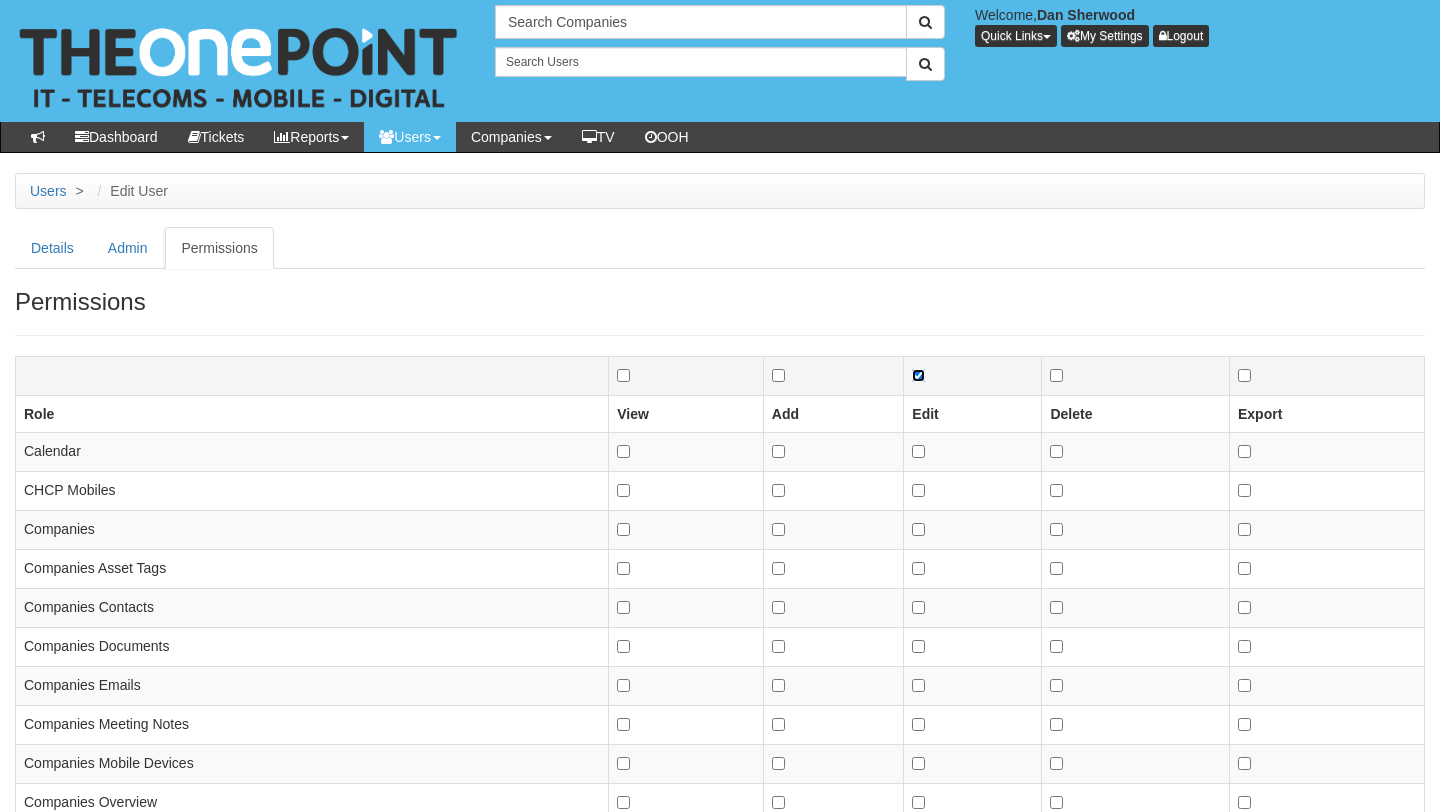 click at bounding box center (918, 375) 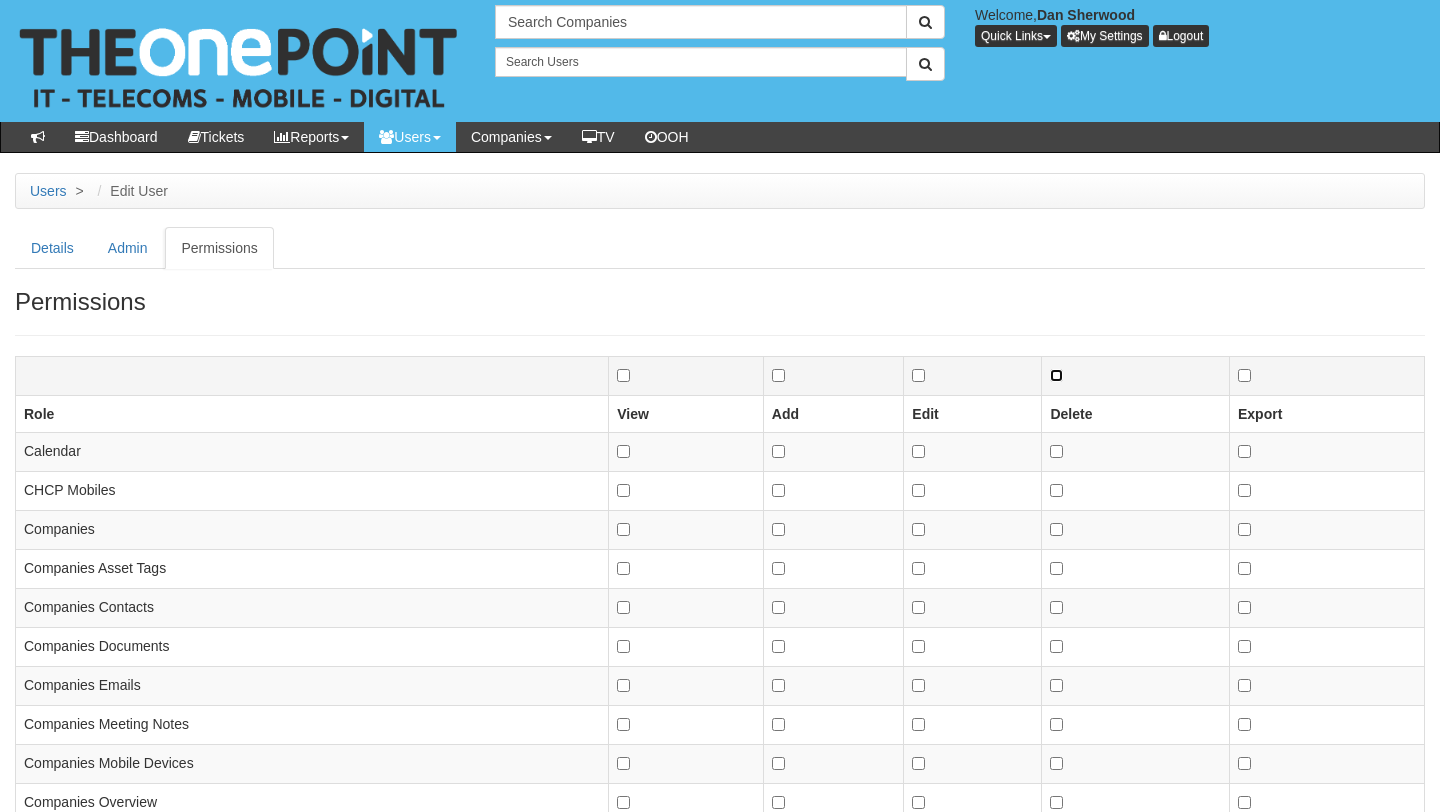 click at bounding box center (1056, 375) 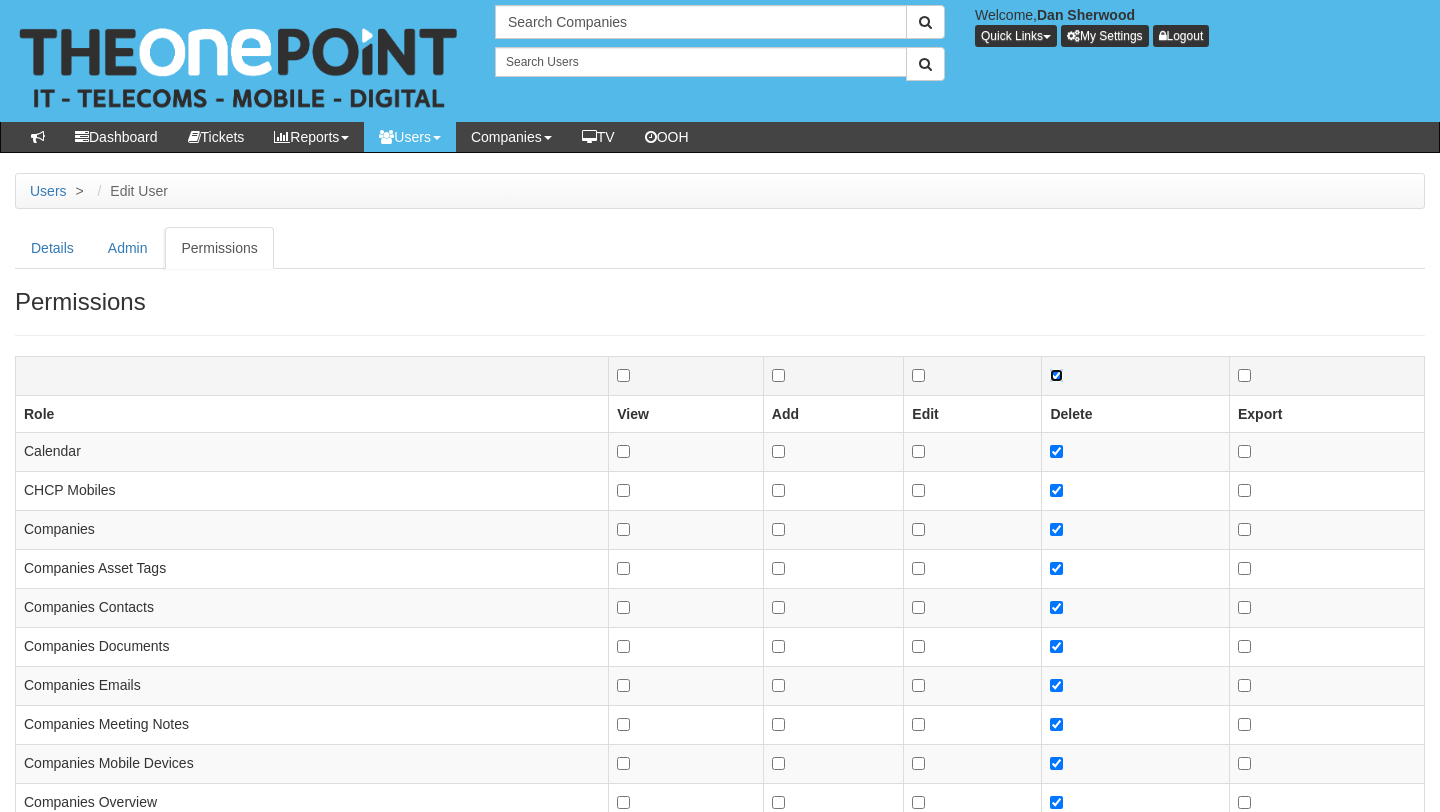 click at bounding box center [1056, 375] 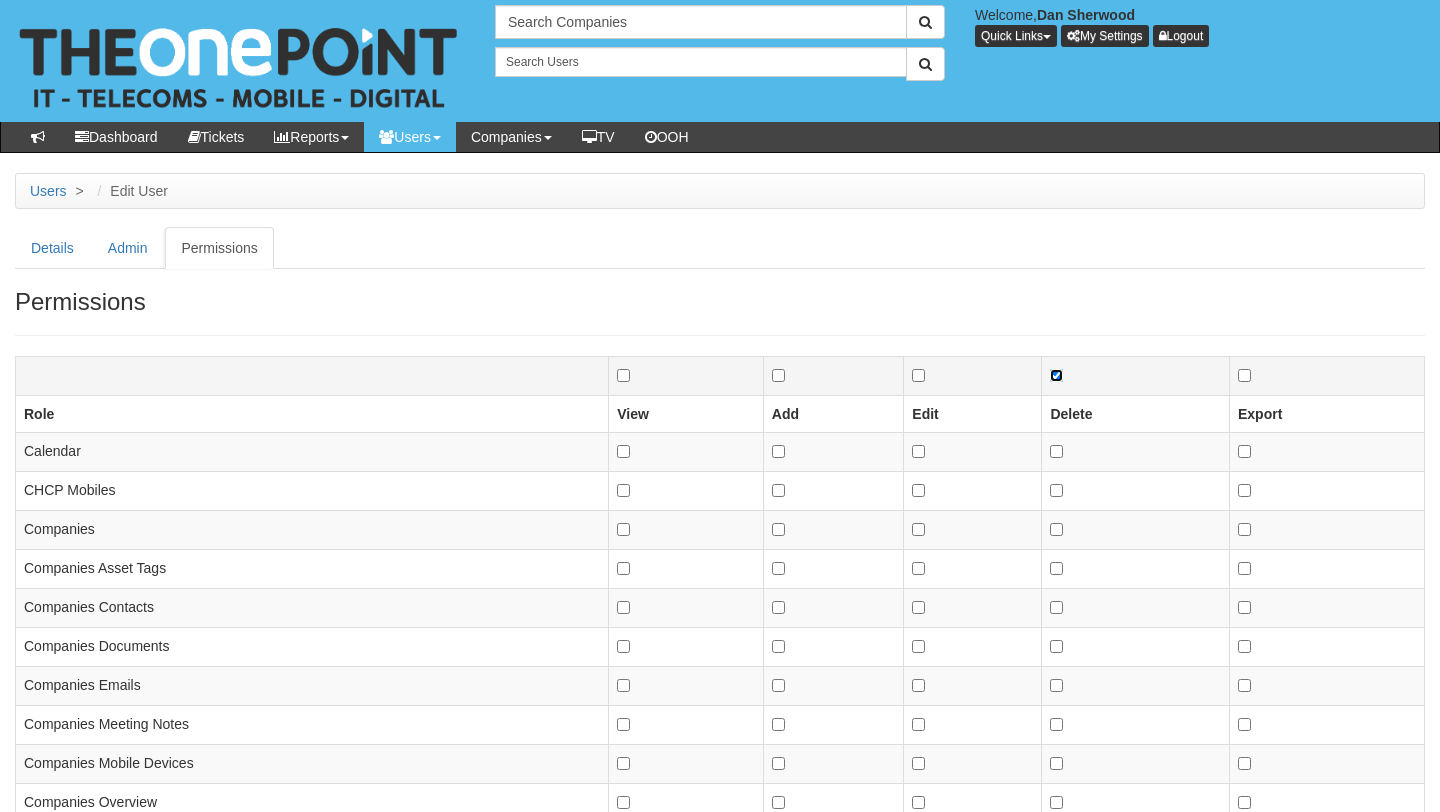 checkbox on "false" 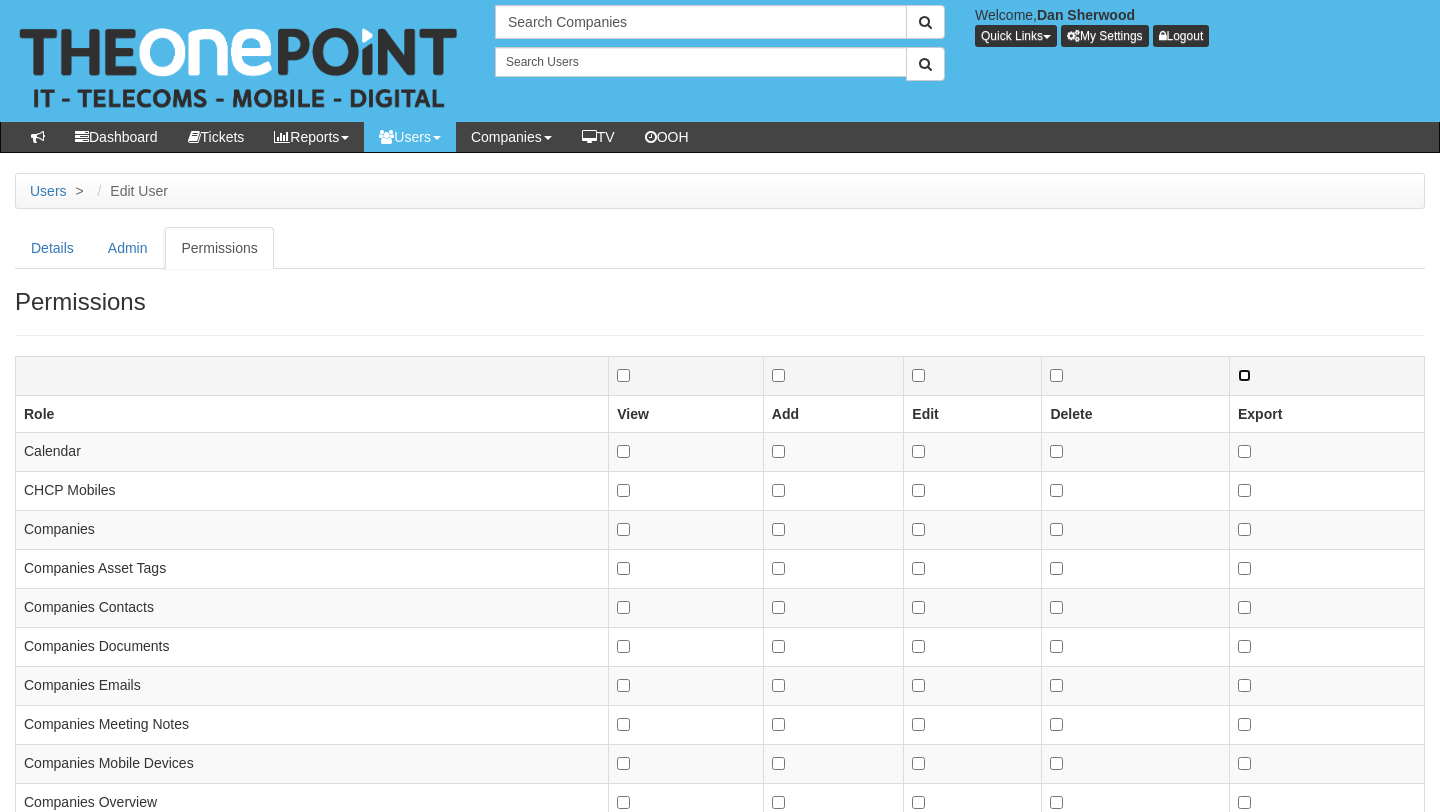 click at bounding box center [1244, 375] 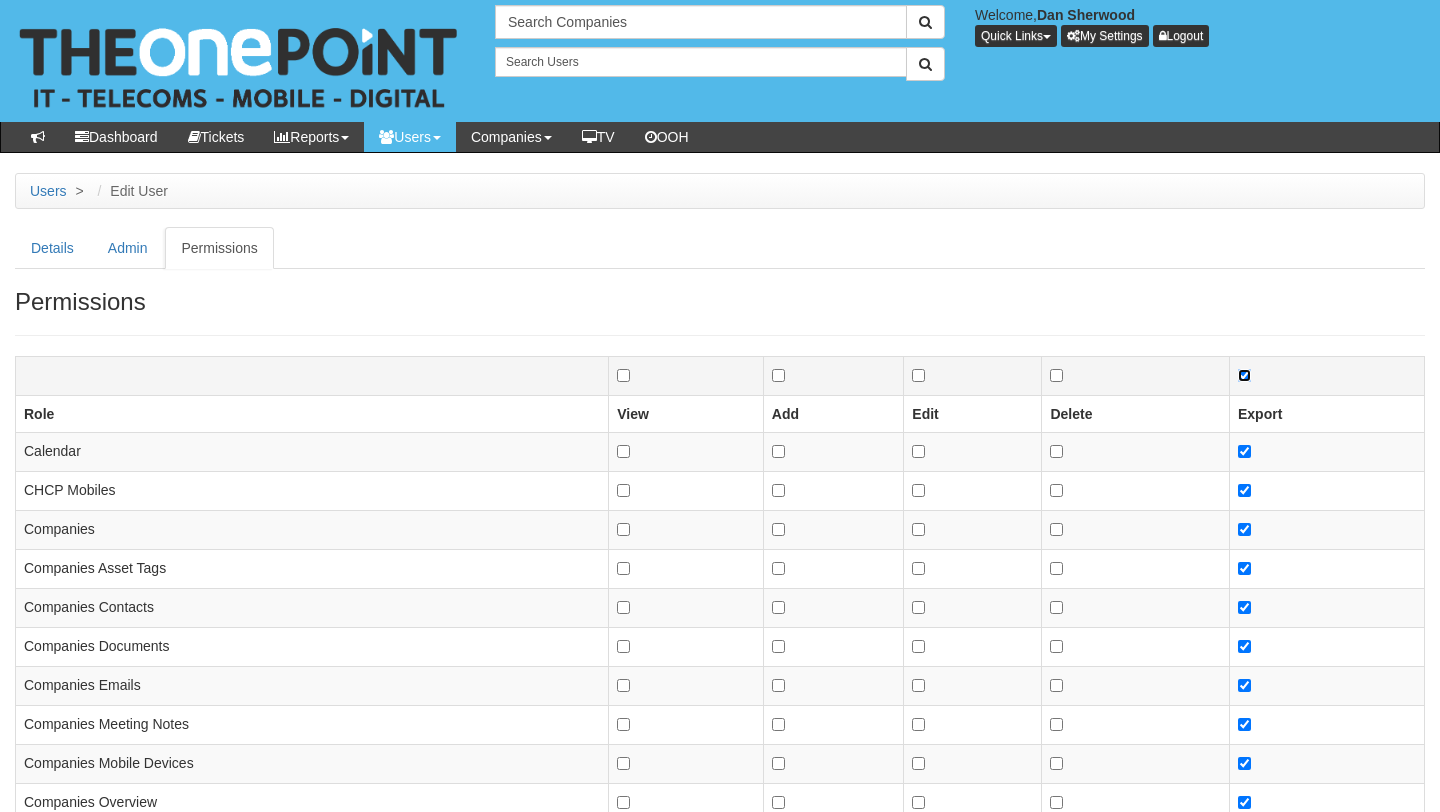 click at bounding box center (1244, 375) 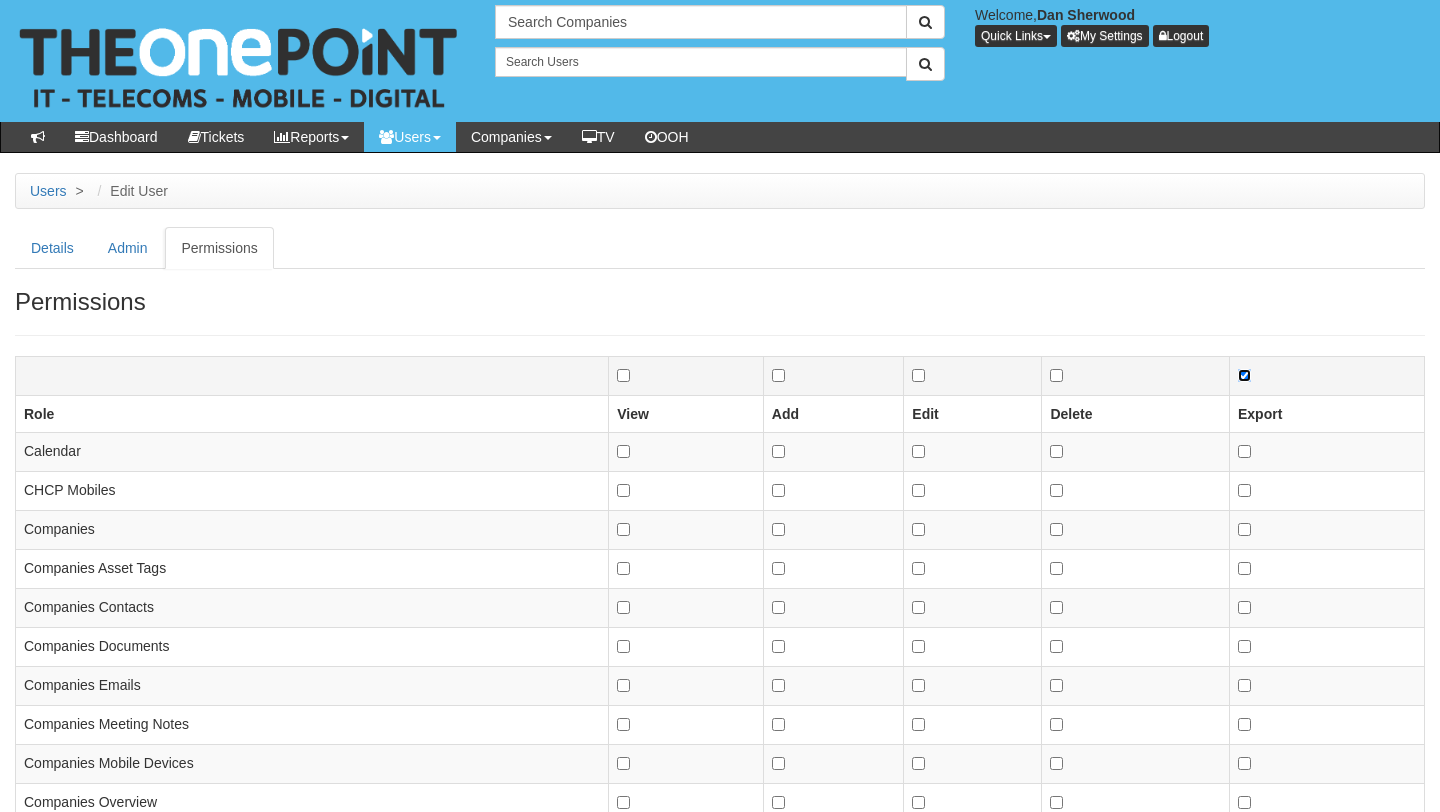 checkbox on "false" 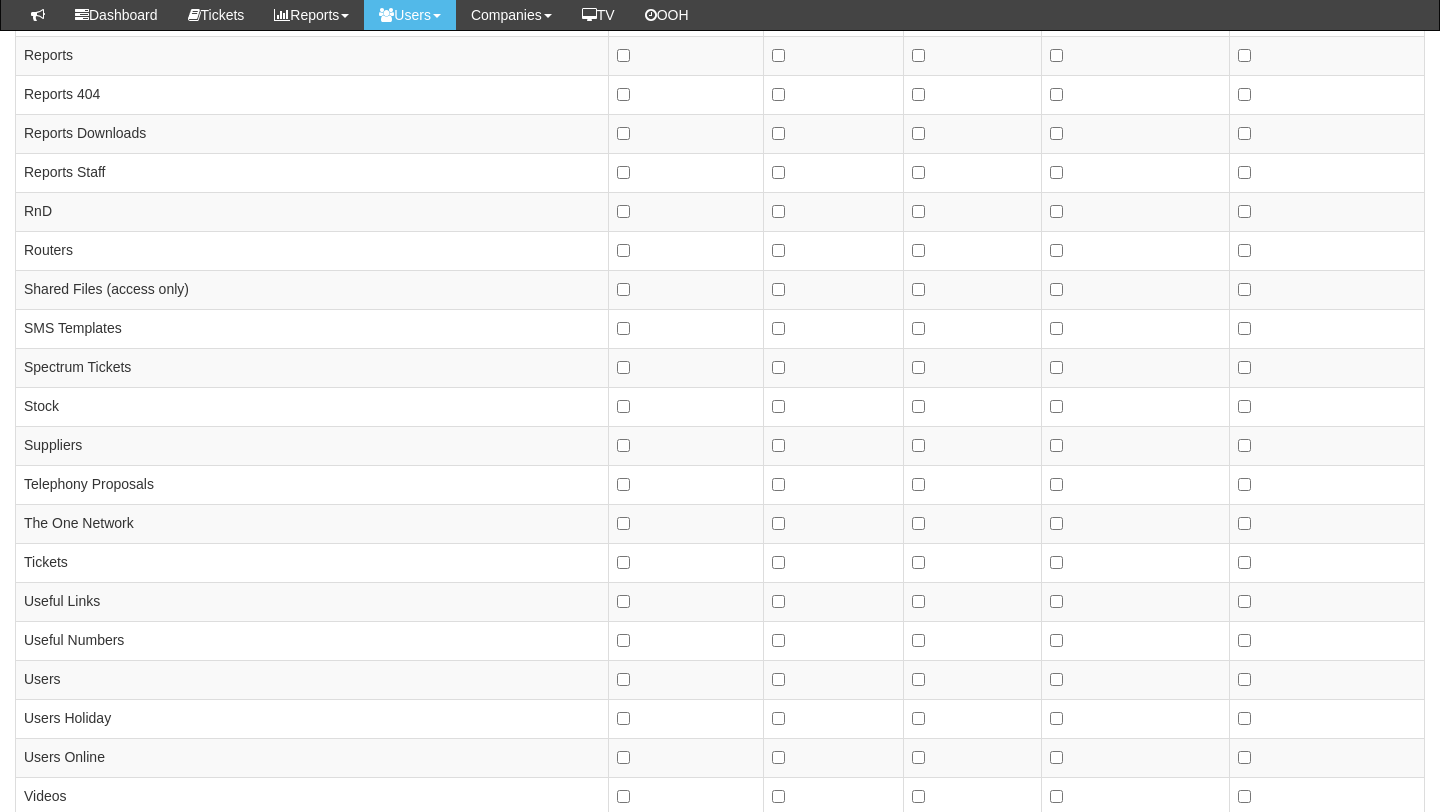 scroll, scrollTop: 1986, scrollLeft: 0, axis: vertical 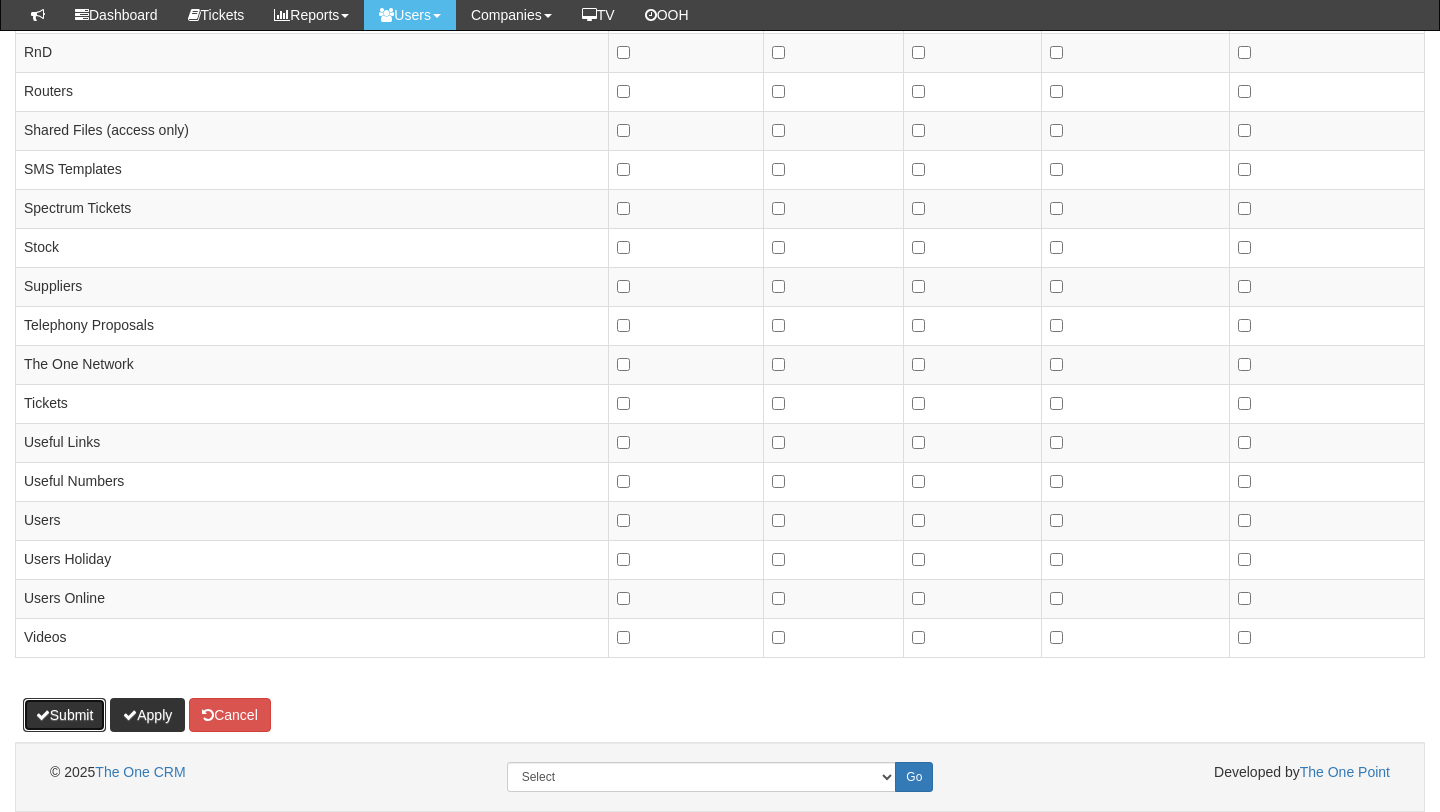 click on "Submit" at bounding box center (65, 715) 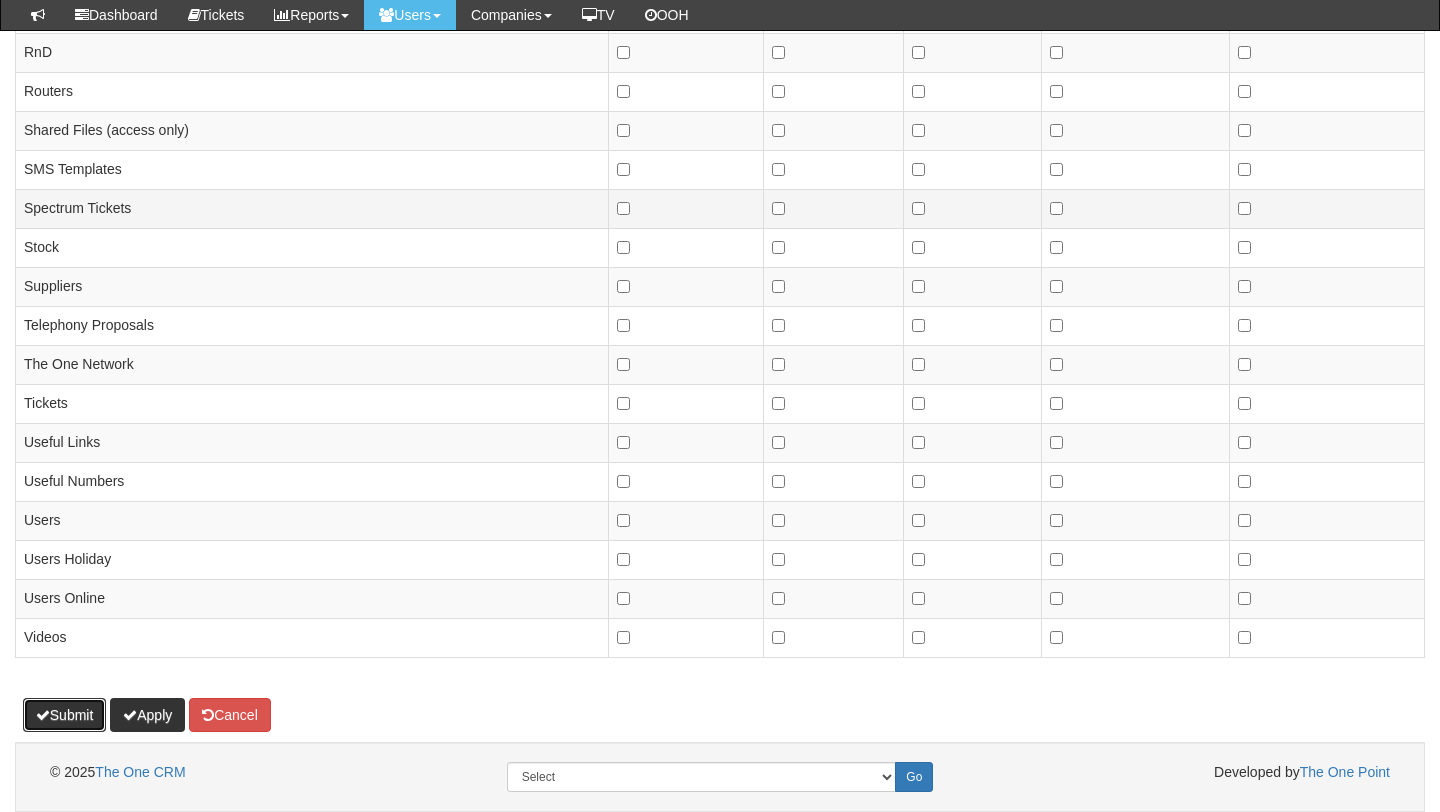 type 